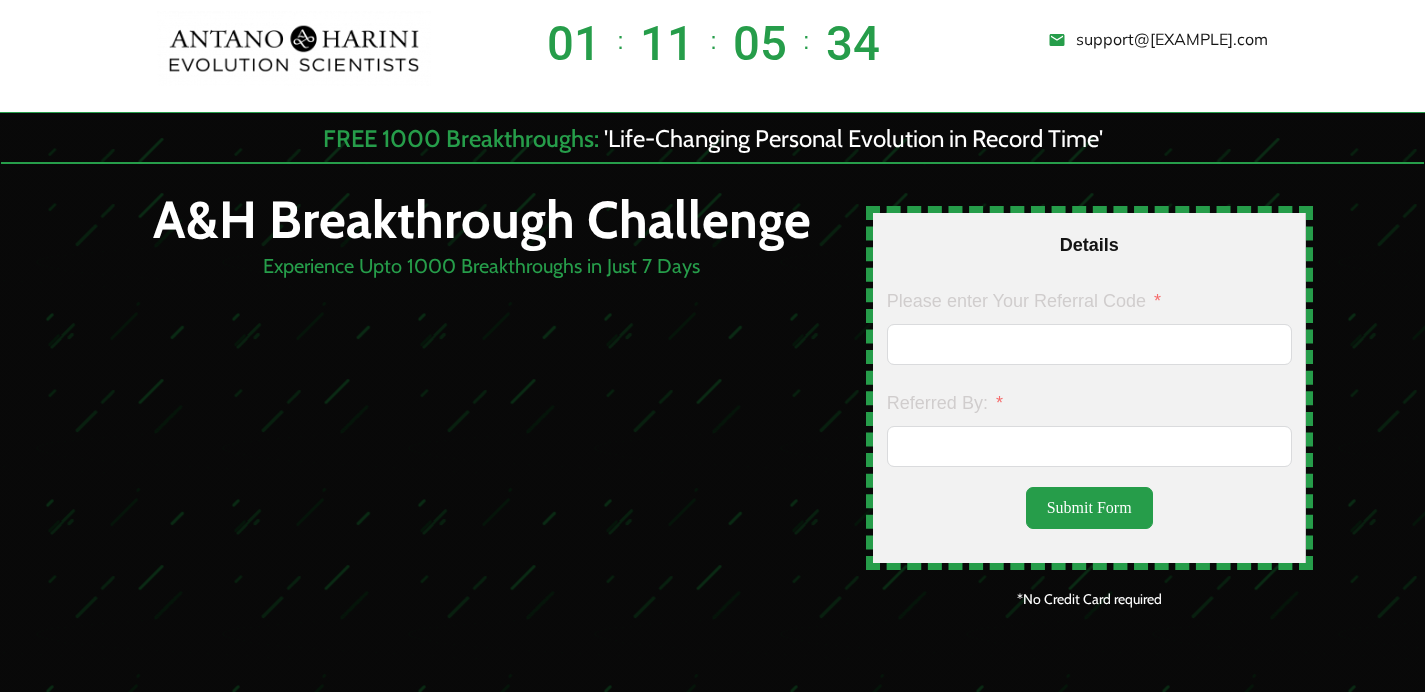scroll, scrollTop: 129, scrollLeft: 0, axis: vertical 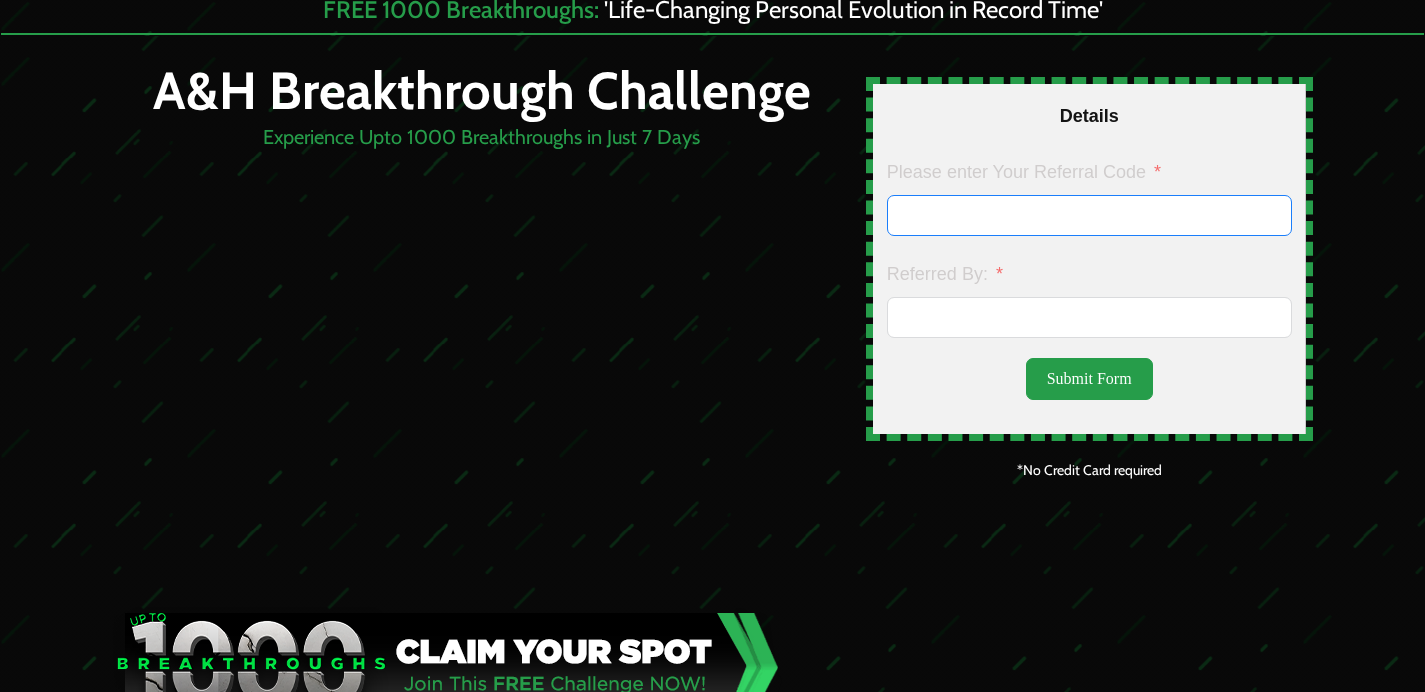 click on "Please enter Your Referral Code" at bounding box center [1089, 215] 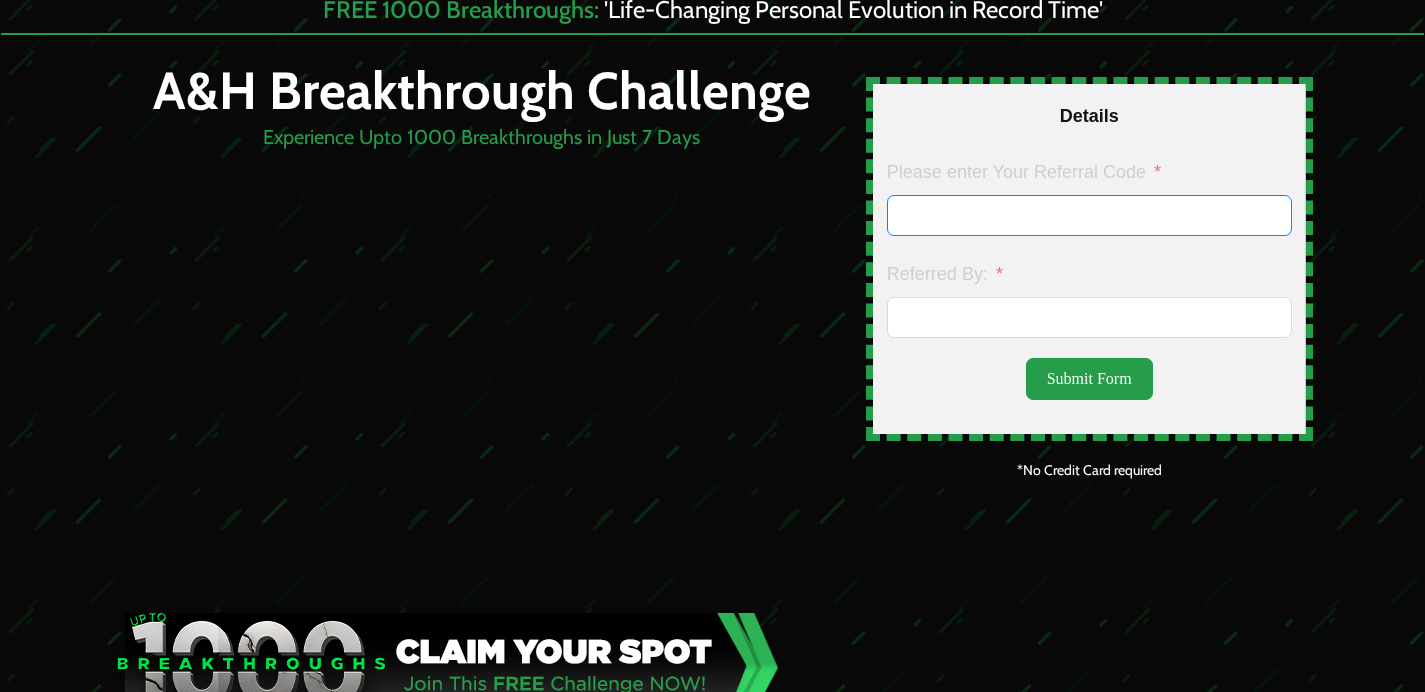 type on "*********" 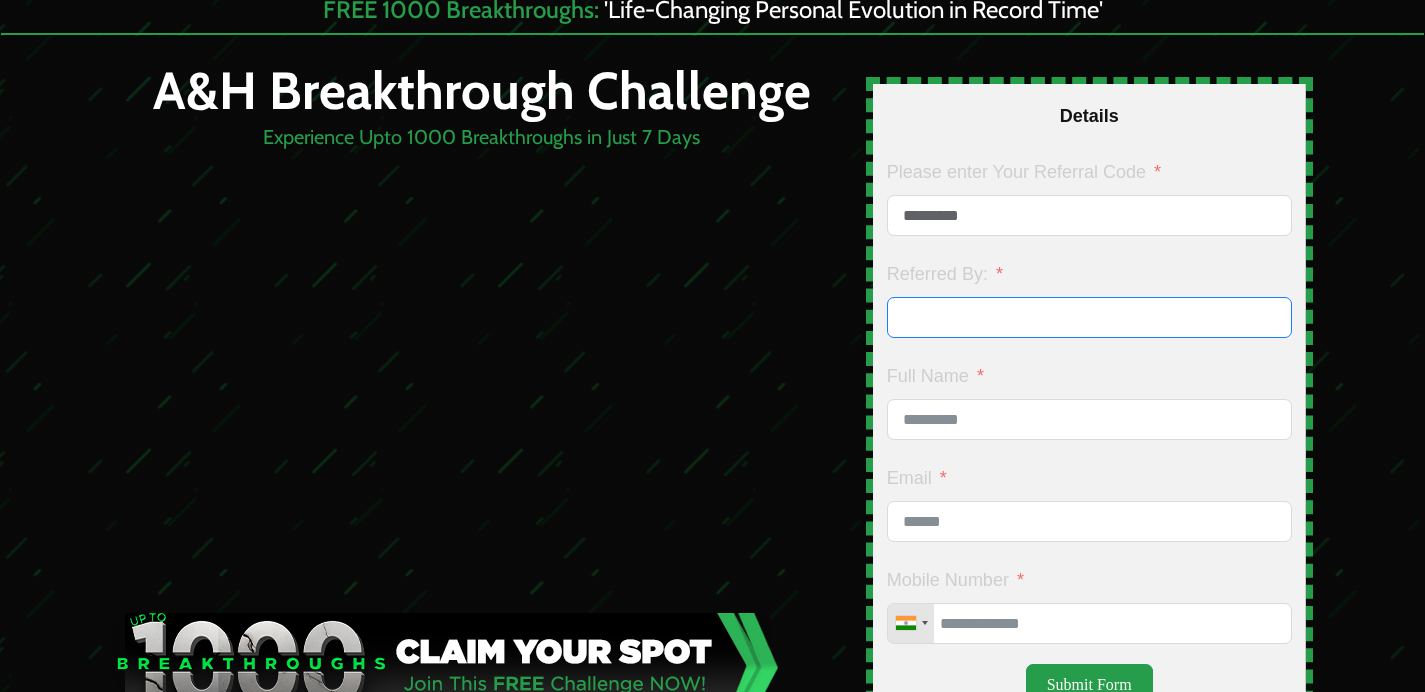 click on "Referred By:" at bounding box center [1089, 317] 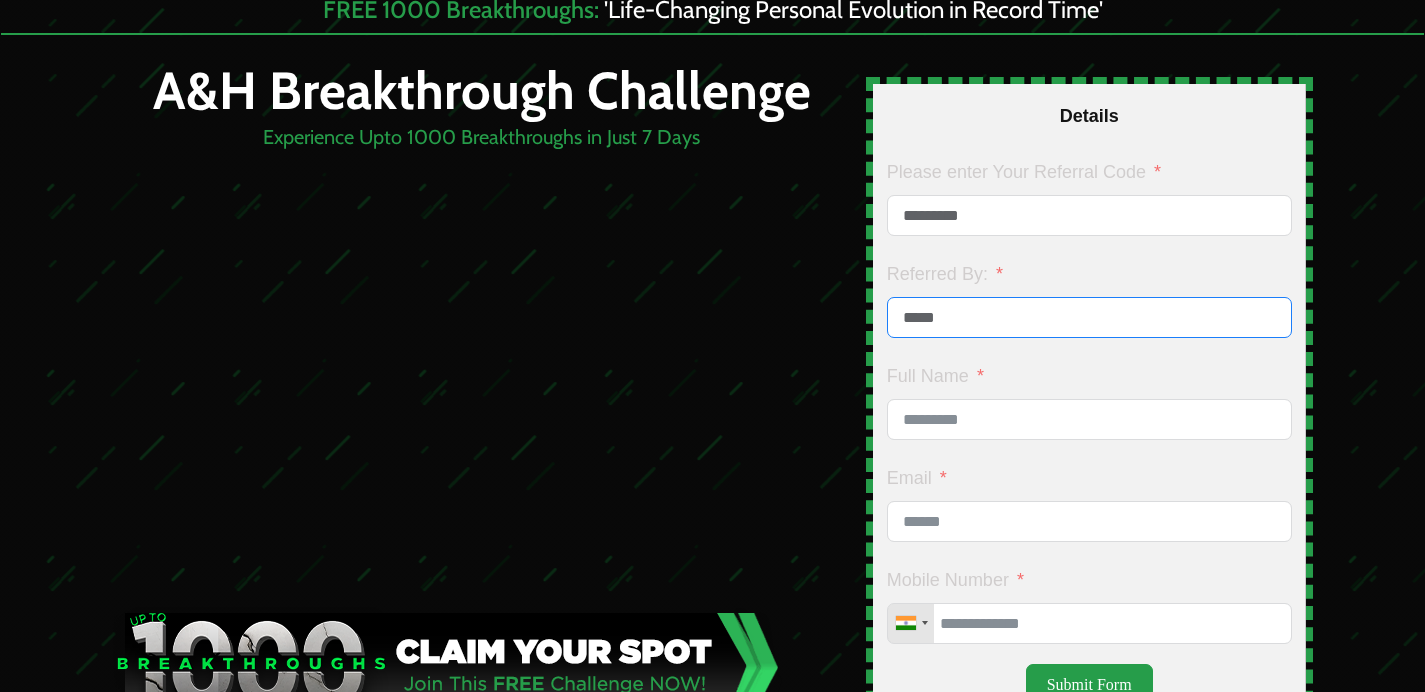 type on "**********" 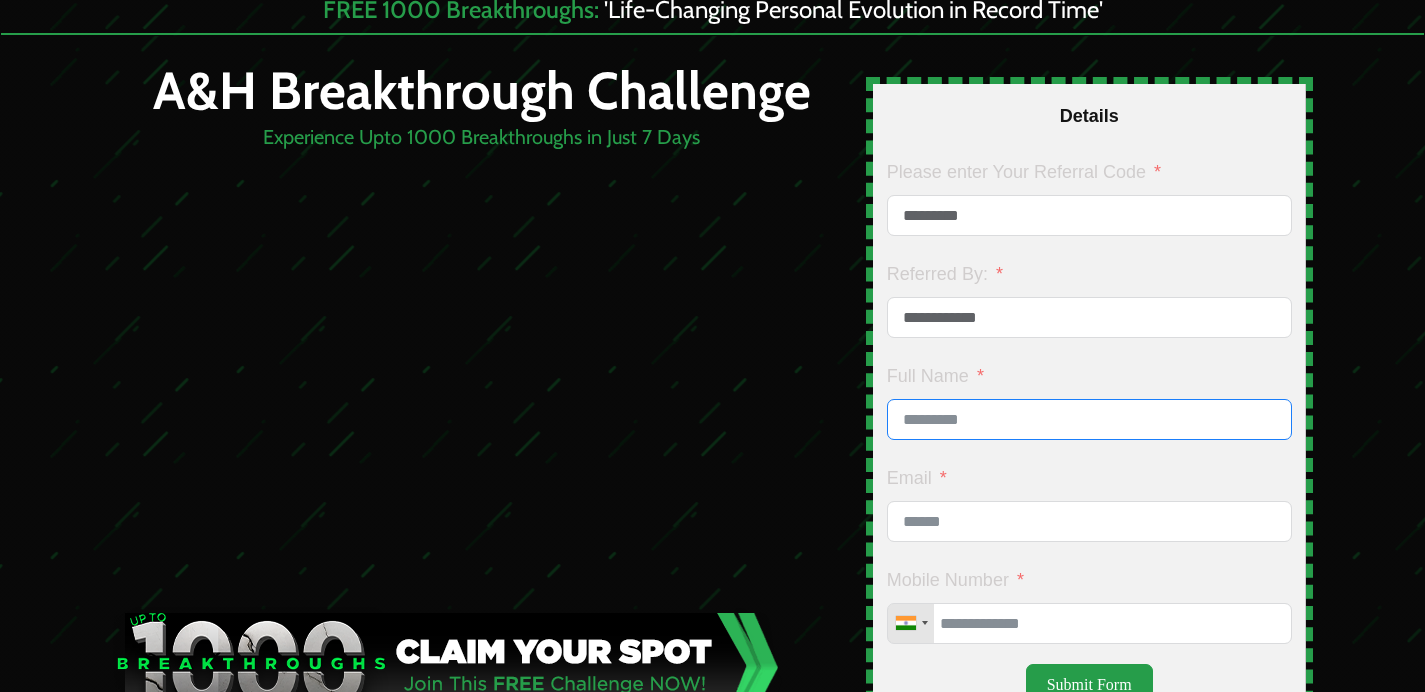 click on "Full Name" at bounding box center [1089, 419] 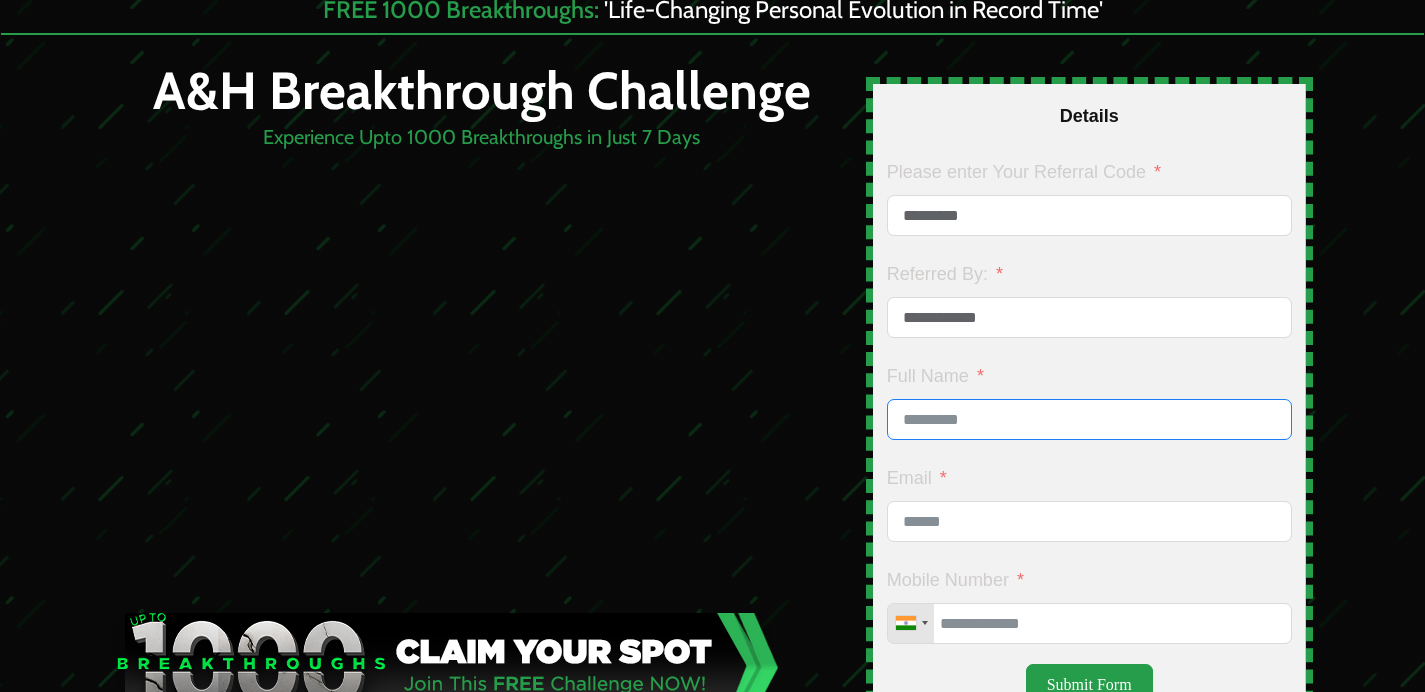 type on "**********" 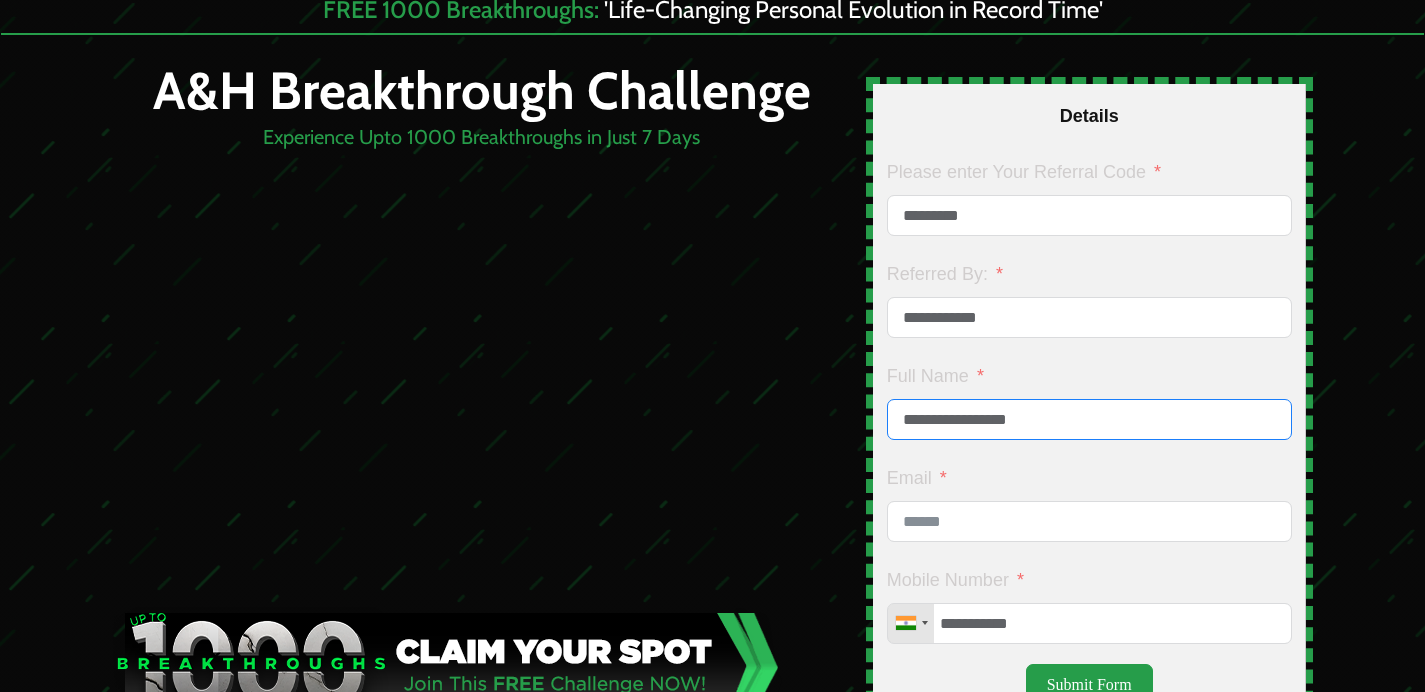 type on "**********" 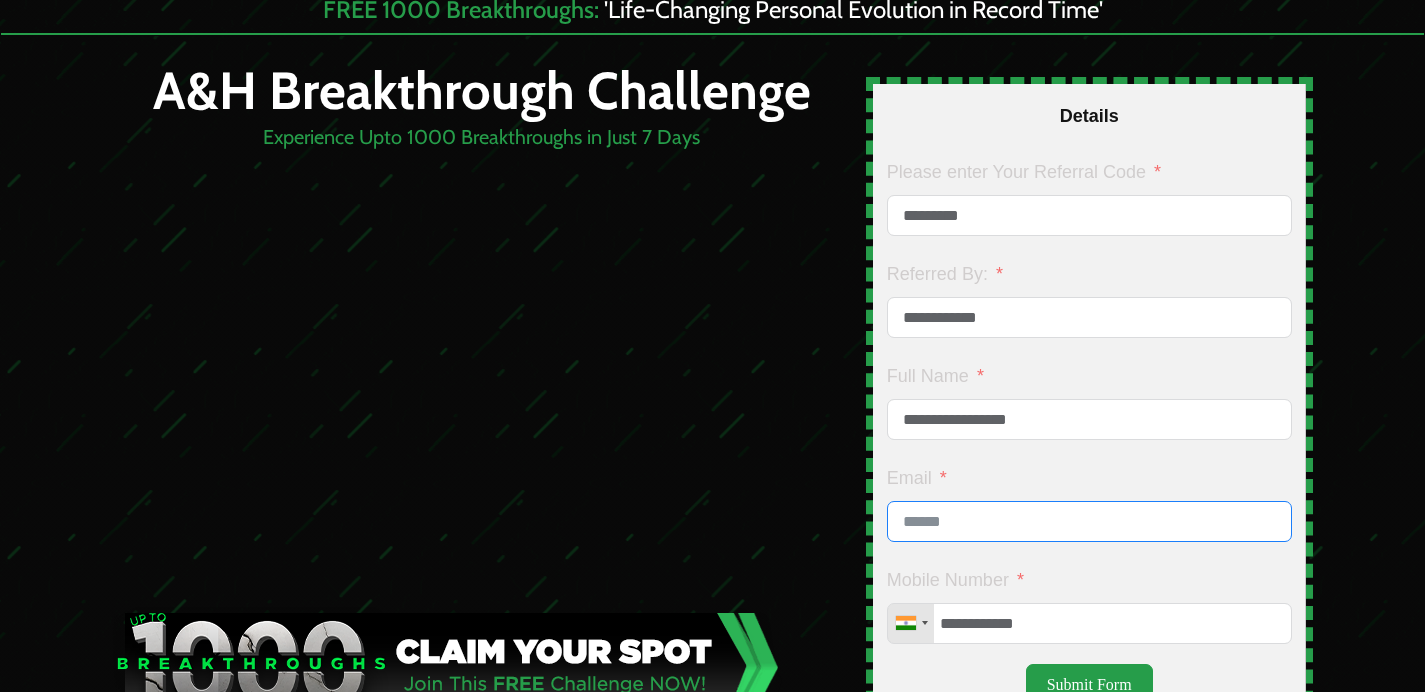 click on "Email" at bounding box center [1089, 521] 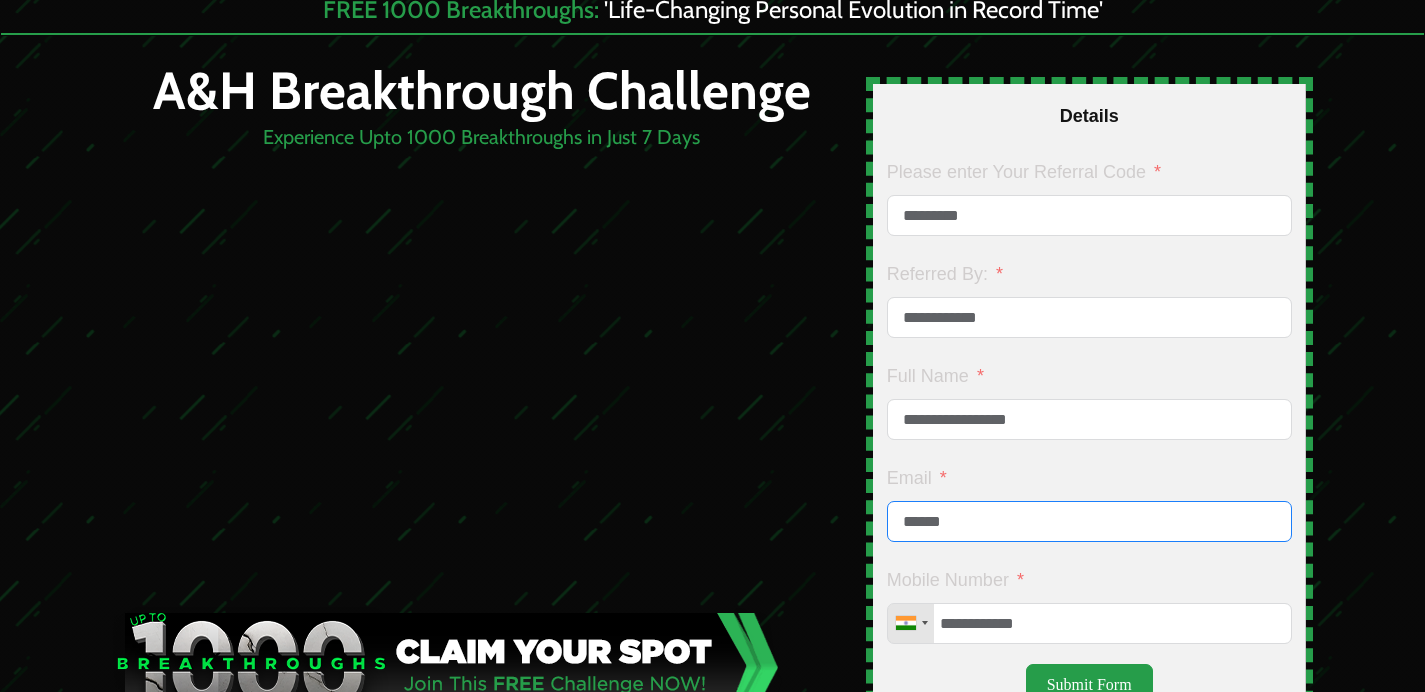type on "**********" 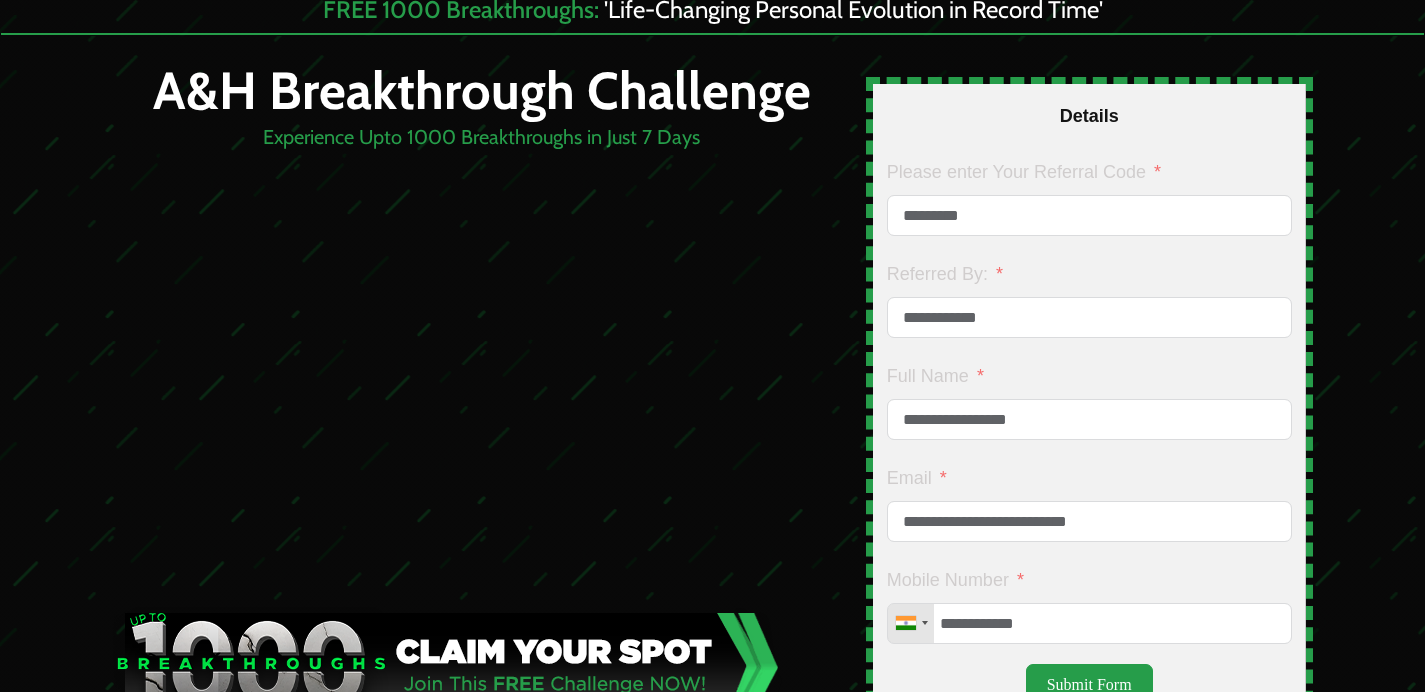 click on "Mobile Number United States +1 United Kingdom +44 Afghanistan (‫افغانستان‬‎) +93 Albania (Shqipëri) +355 Algeria (‫الجزائر‬‎) +213 American Samoa +1 Andorra +376 Angola +244 Anguilla +1 Antigua and Barbuda +1 Argentina +54 Armenia (Հայաստան) +374 Aruba +297 Ascension Island +247 Australia +61 Austria (Österreich) +43 Azerbaijan (Azərbaycan) +994 Bahamas +1 Bahrain (‫البحرين‬‎) +973 Bangladesh (বাংলাদেশ) +880 Barbados +1 Belarus (Беларусь) +375 Belgium (België) +32 Belize +501 Benin (Bénin) +229 Bermuda +1 Bhutan (འབྲུག) +975 Bolivia +591 Bosnia and Herzegovina (Босна и Херцеговина) +387 Botswana +267 Brazil (Brasil) +55 British Indian Ocean Territory +246 British Virgin Islands +1 Brunei +673 Bulgaria (България) +359 Burkina Faso +226 Burundi (Uburundi) +257 Cambodia (កម្ពុជា) +855 Cameroon (Cameroun) +237 Canada +1 Cape Verde (Kabu Verdi) +238 Caribbean Netherlands +599 +1 +236 +235" at bounding box center (1089, 603) 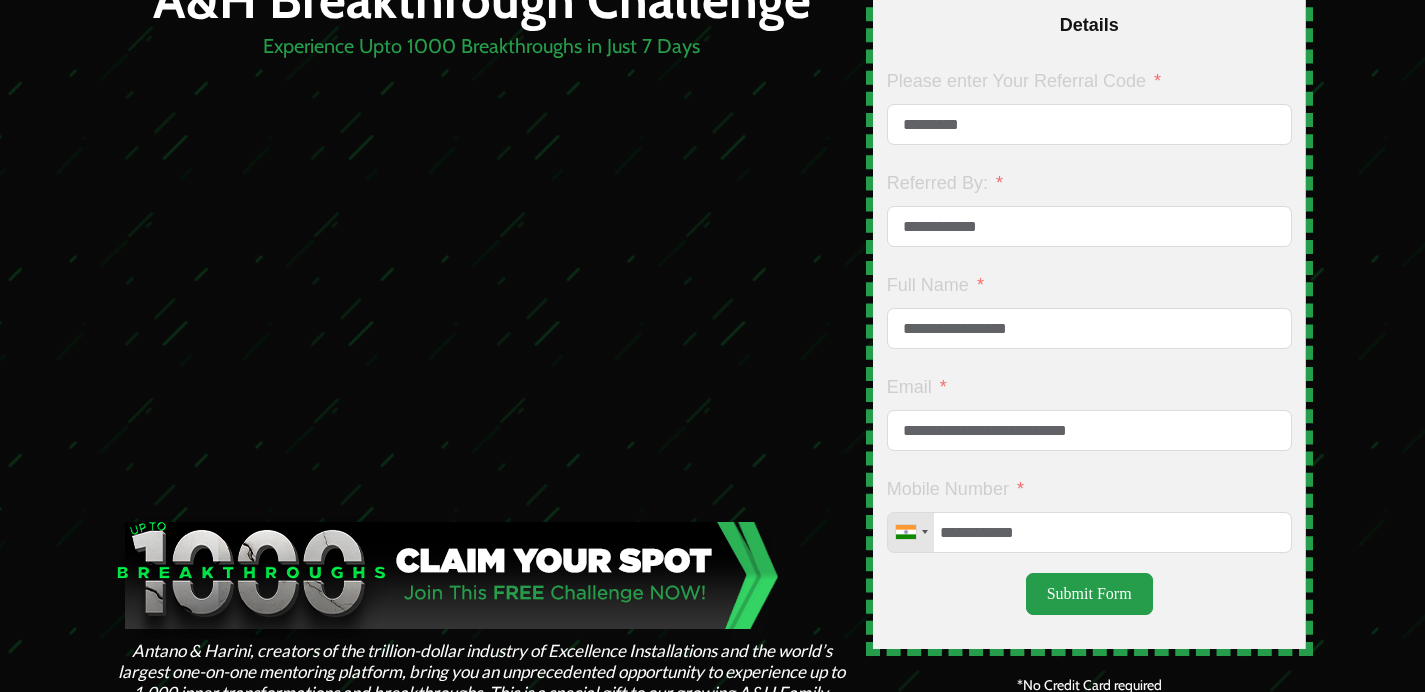 scroll, scrollTop: 289, scrollLeft: 0, axis: vertical 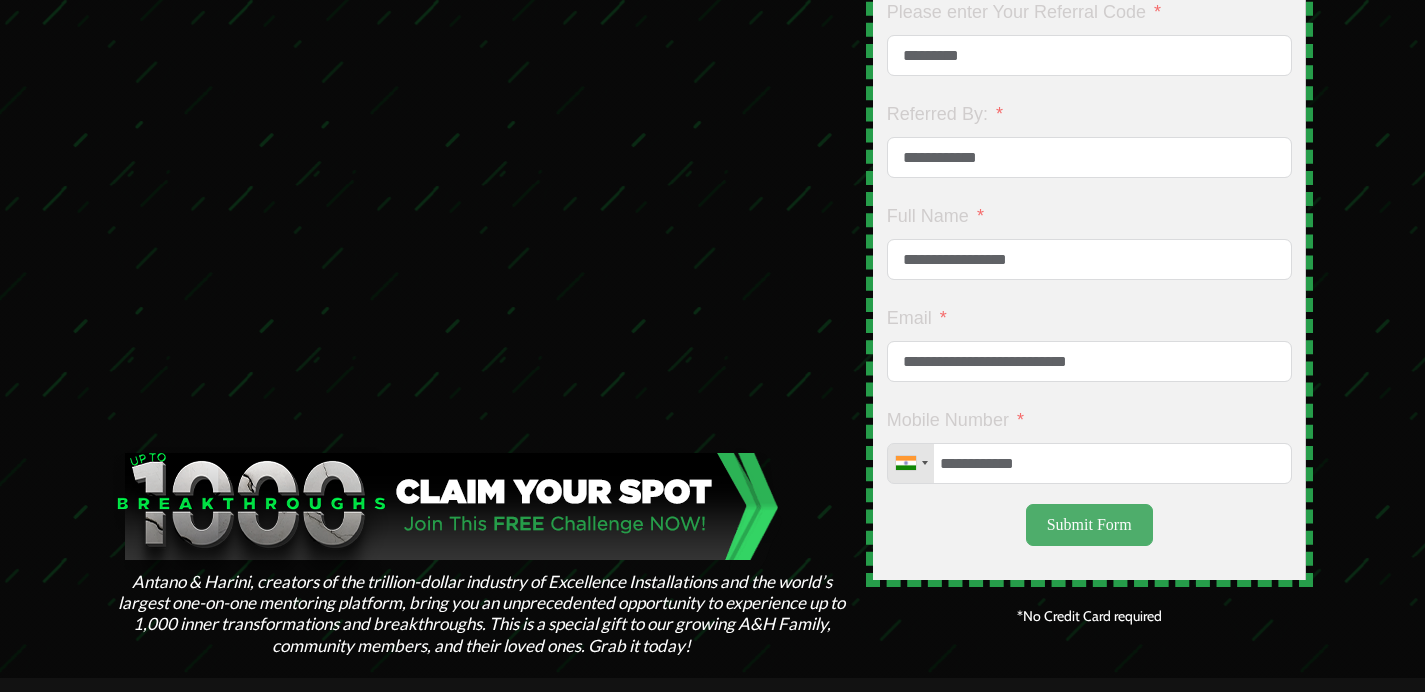 click on "Submit Form" at bounding box center [1089, 525] 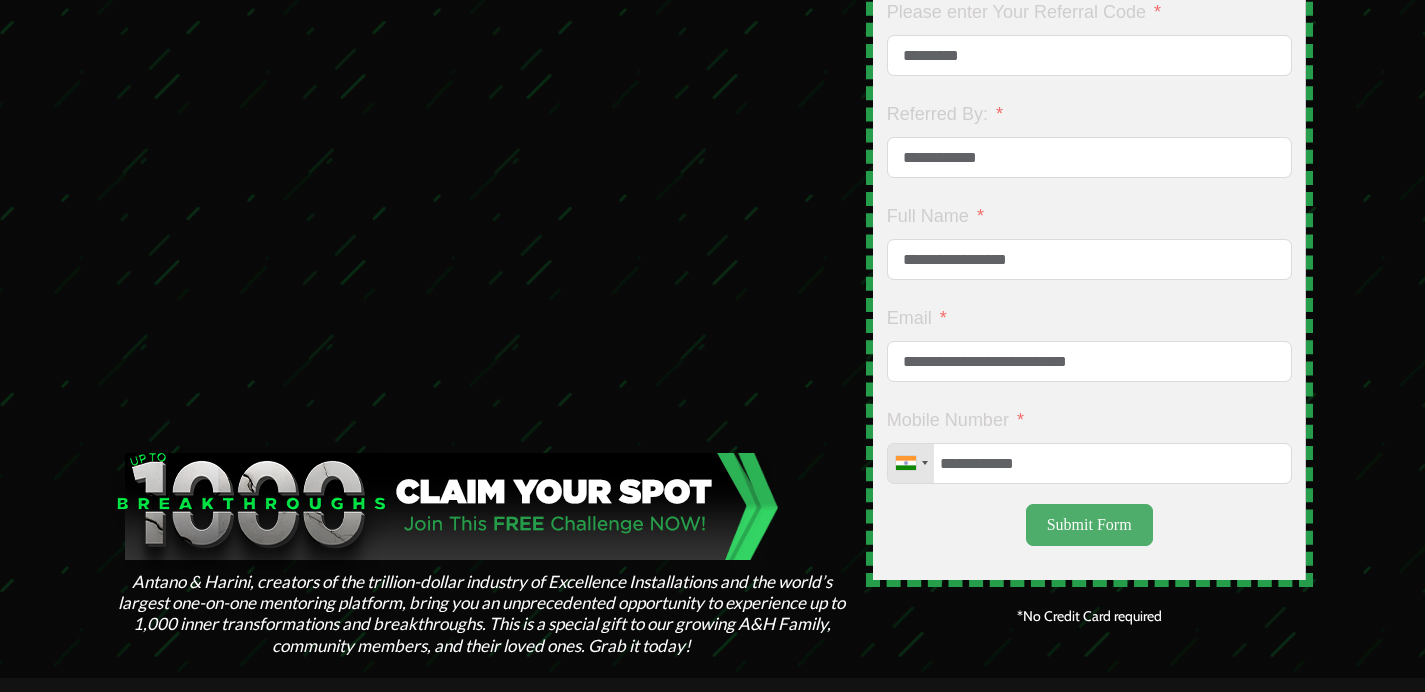 type on "**********" 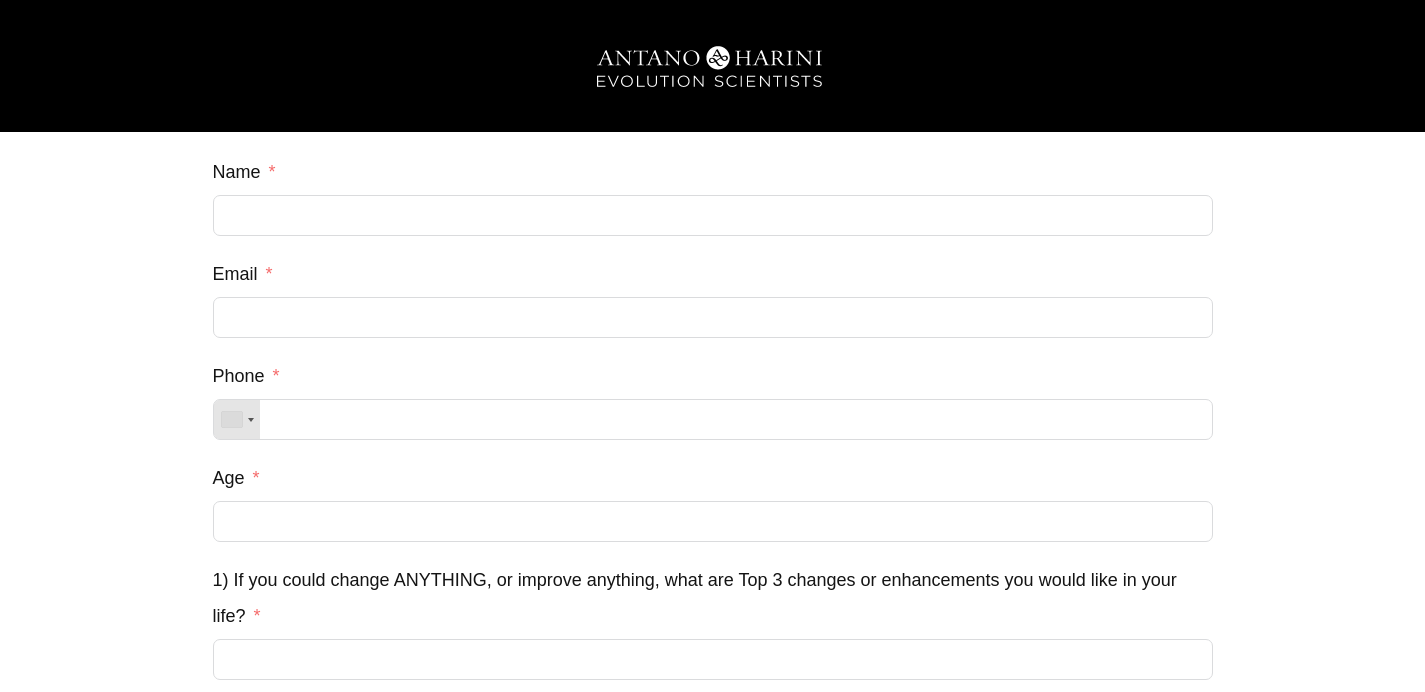 scroll, scrollTop: 0, scrollLeft: 0, axis: both 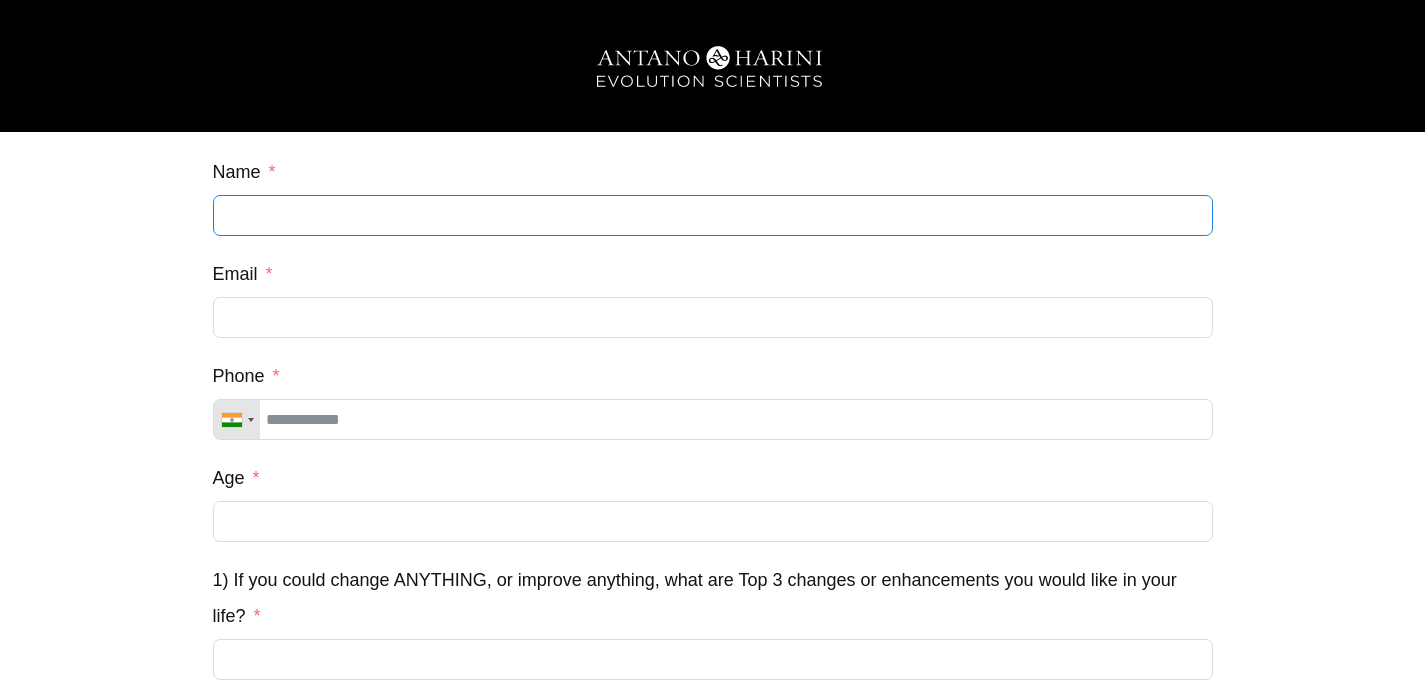 click on "Name" at bounding box center (713, 215) 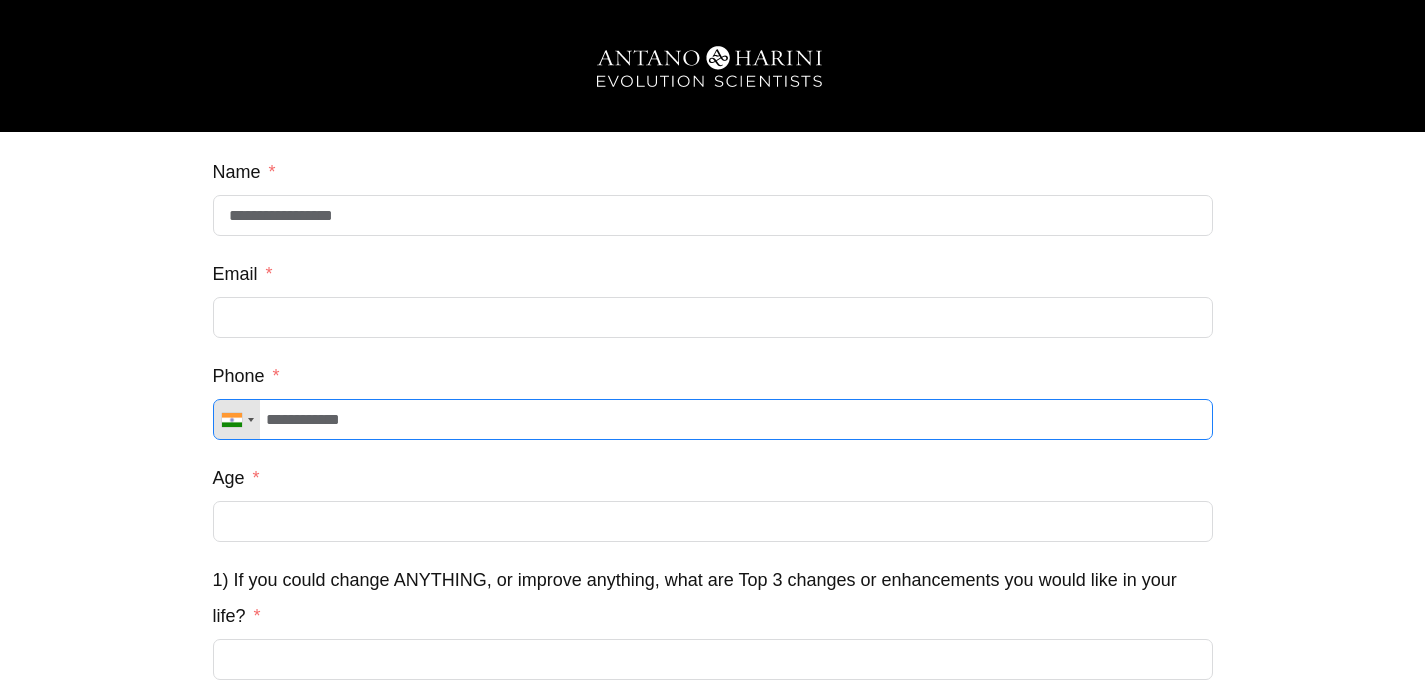 click on "**********" at bounding box center [713, 419] 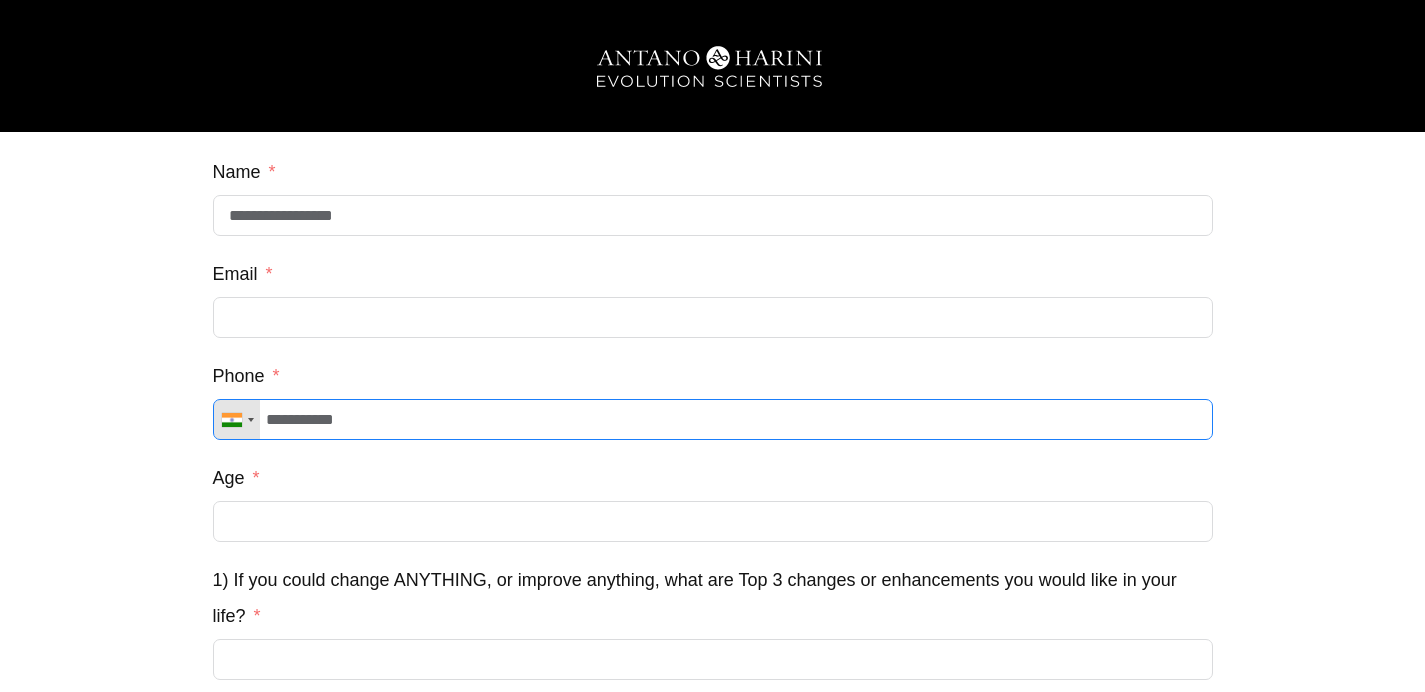 type on "**********" 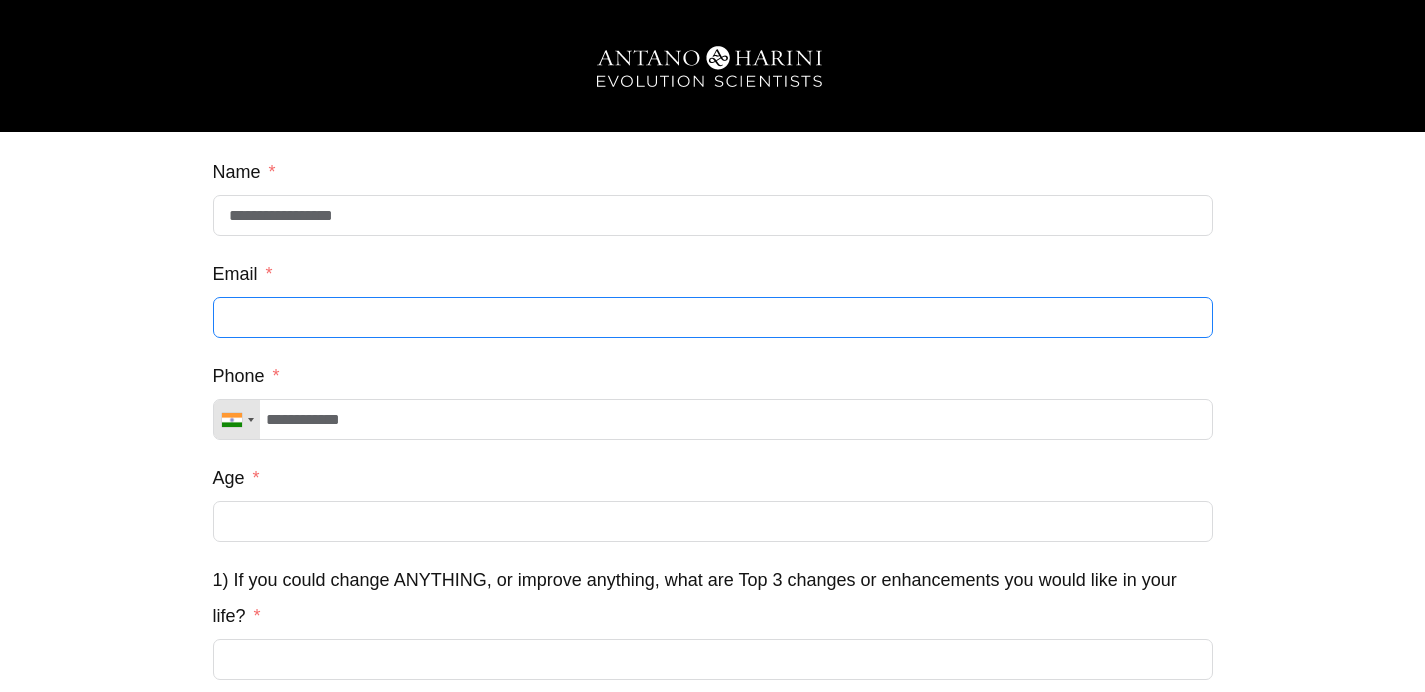 click on "Email" at bounding box center (713, 317) 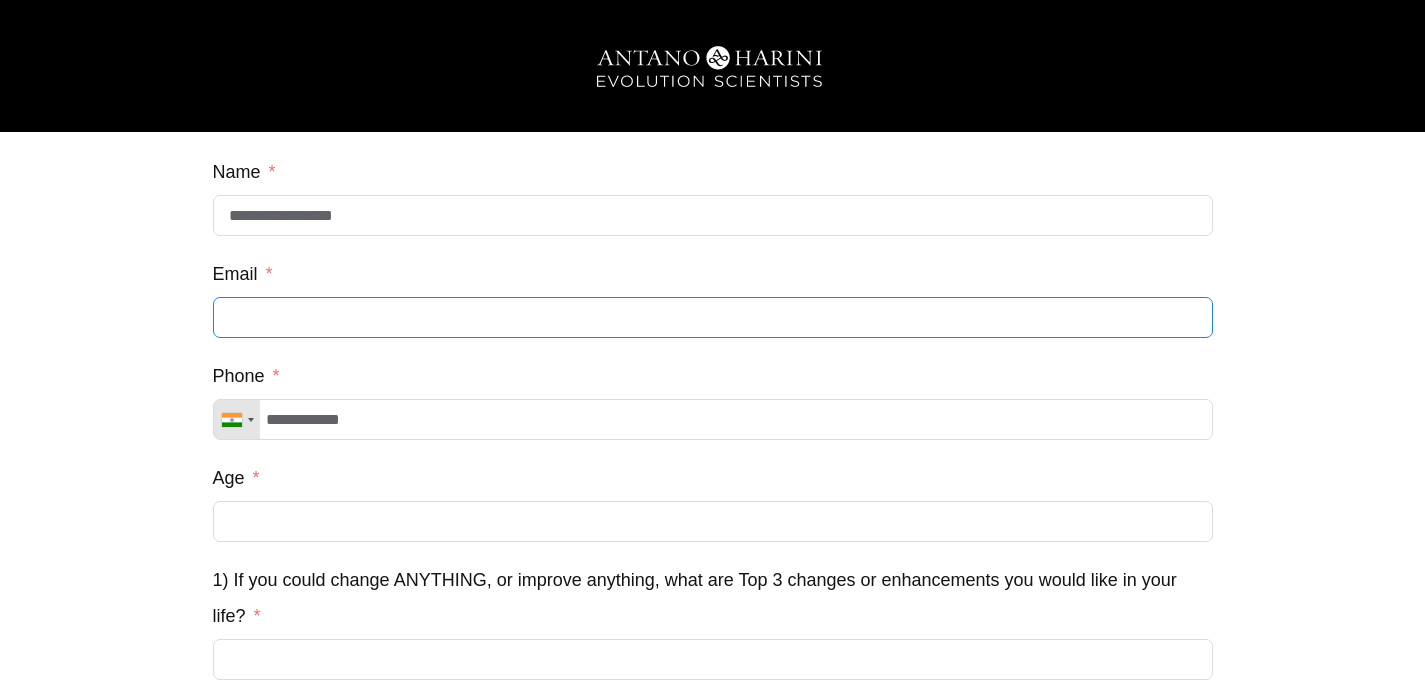 type on "**********" 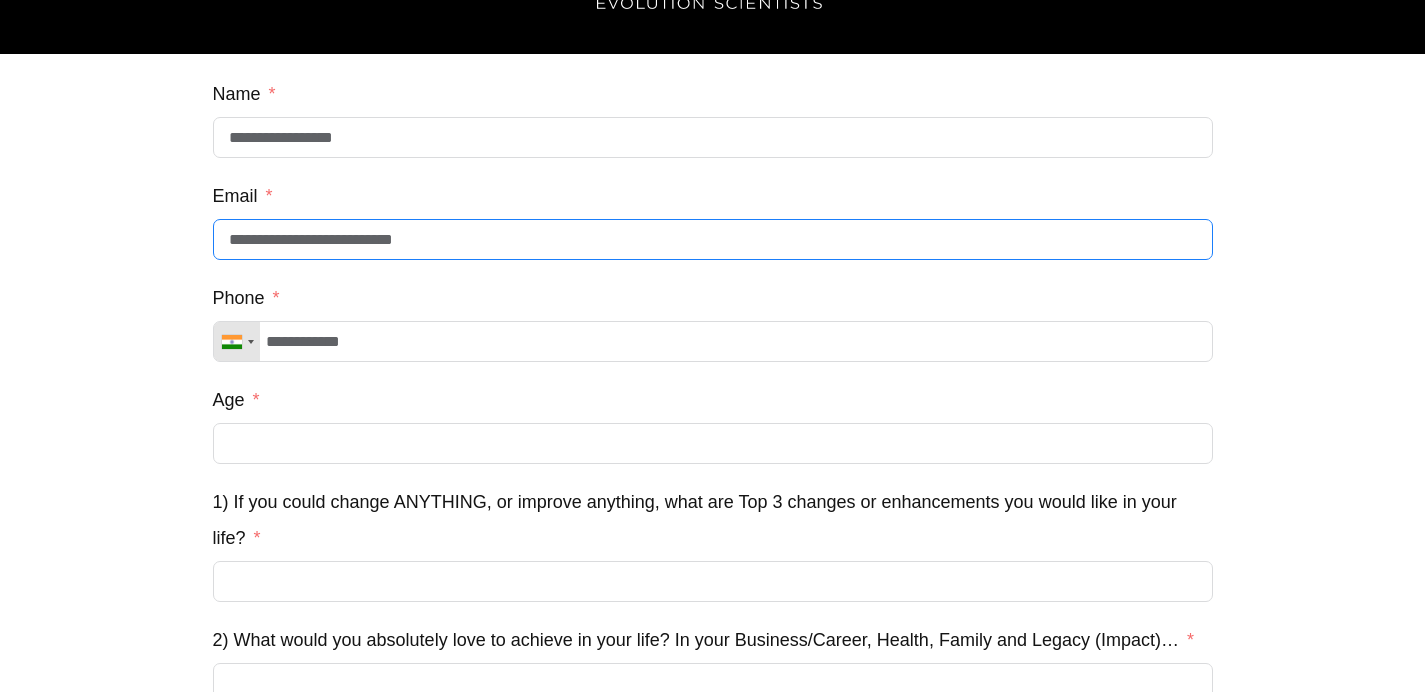 scroll, scrollTop: 115, scrollLeft: 0, axis: vertical 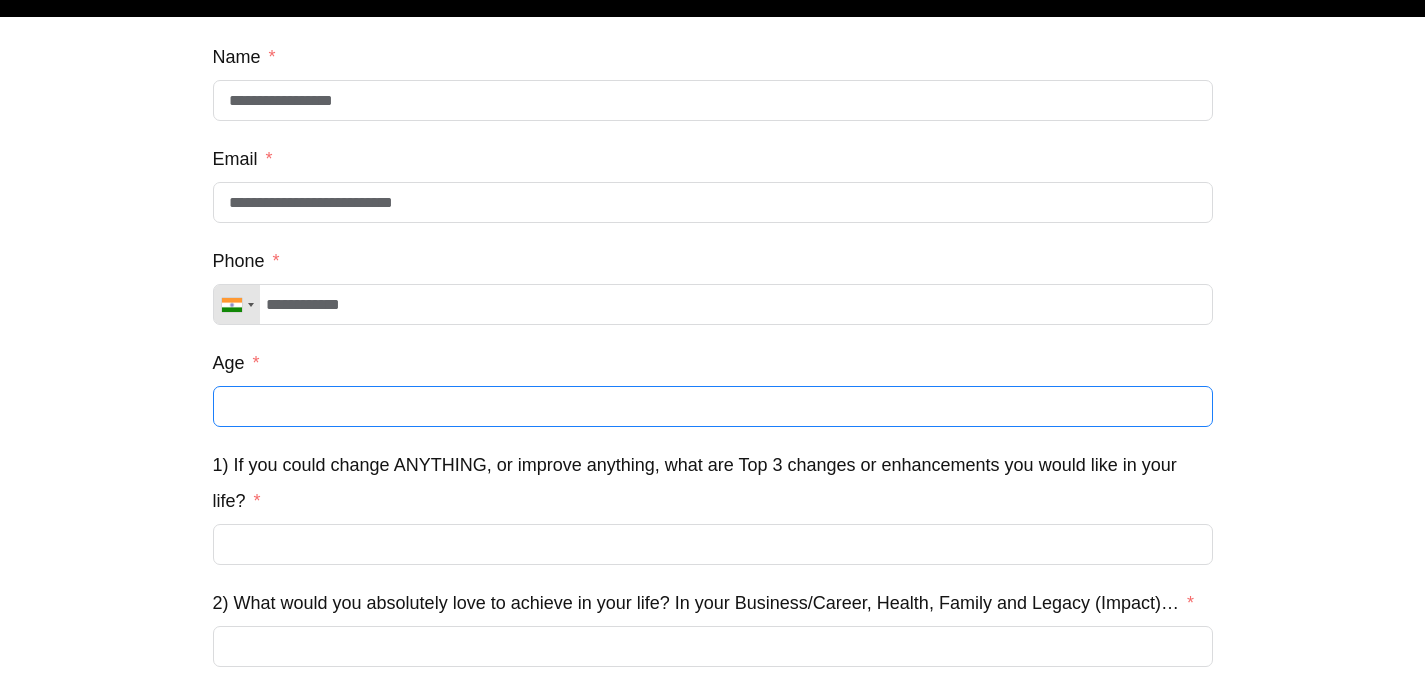 click on "Age" at bounding box center [713, 406] 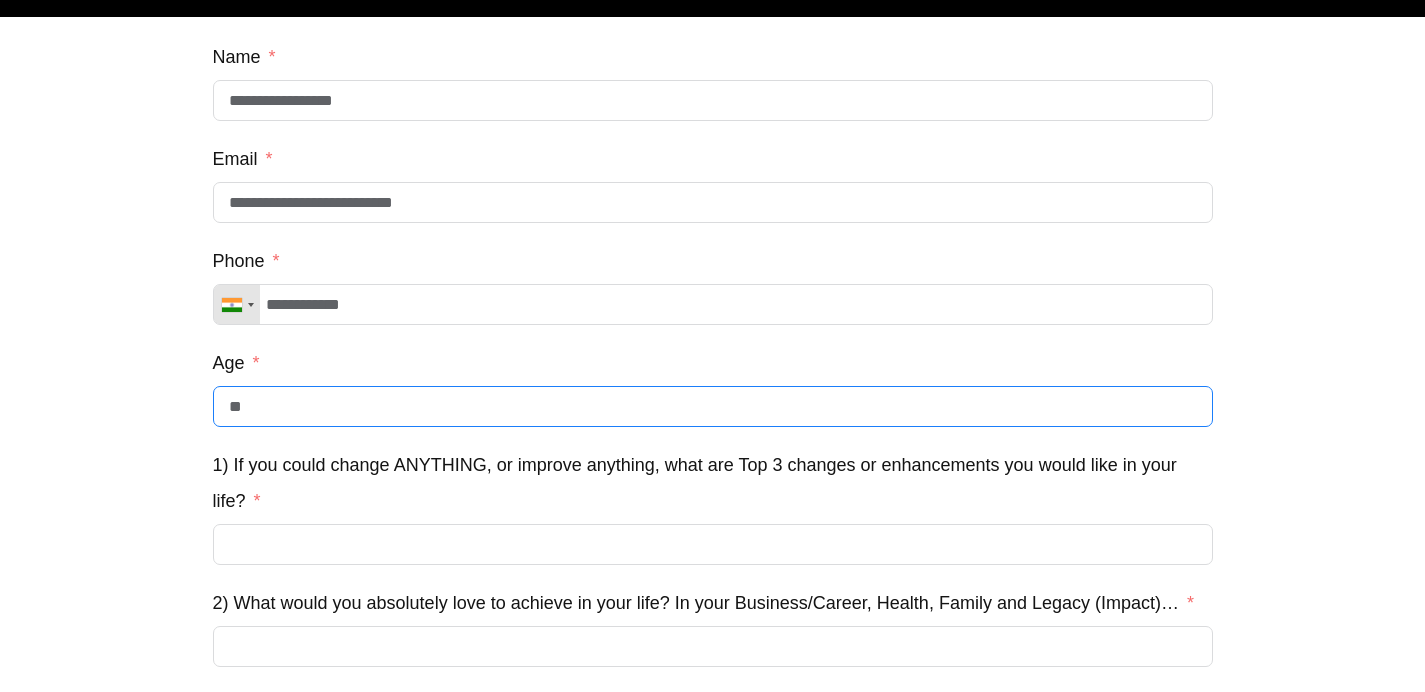 type on "**" 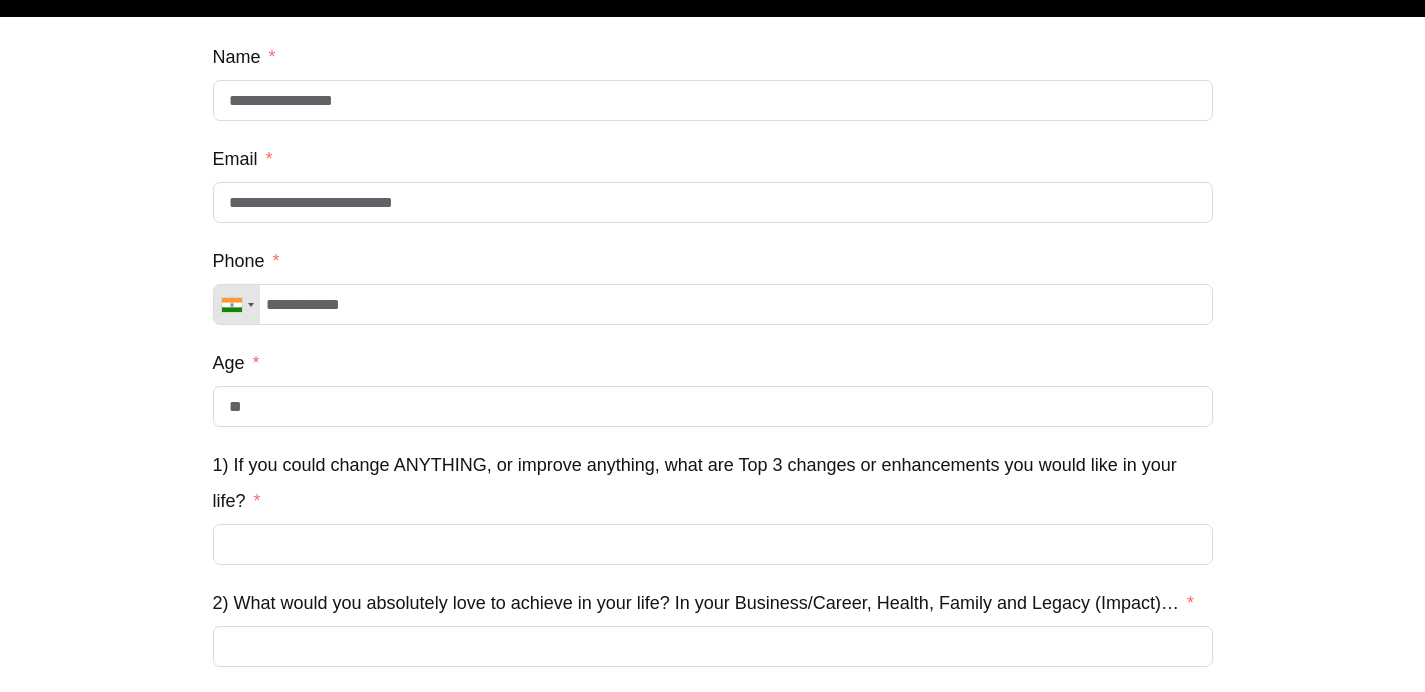 click on "**********" at bounding box center [712, 583] 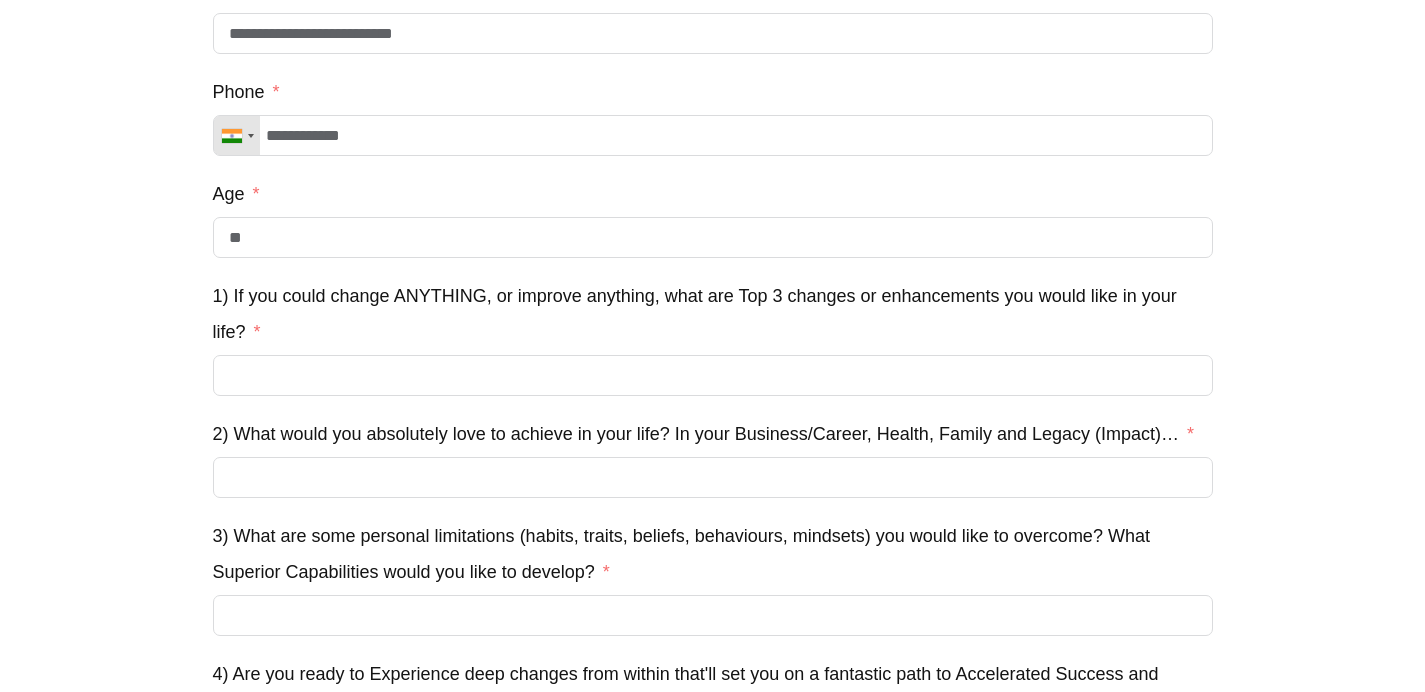scroll, scrollTop: 306, scrollLeft: 0, axis: vertical 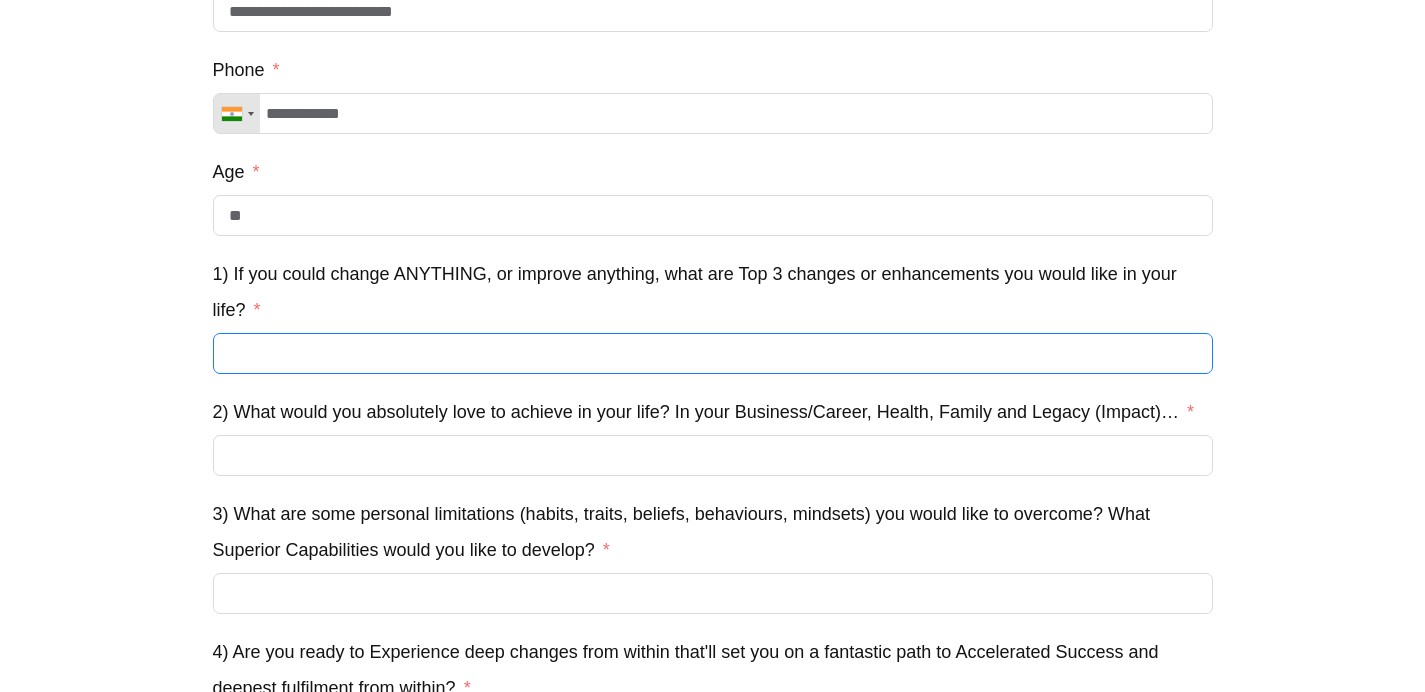 click on "1) If you could change ANYTHING, or improve anything, what are Top 3 changes or enhancements you would like in your life?" at bounding box center (713, 353) 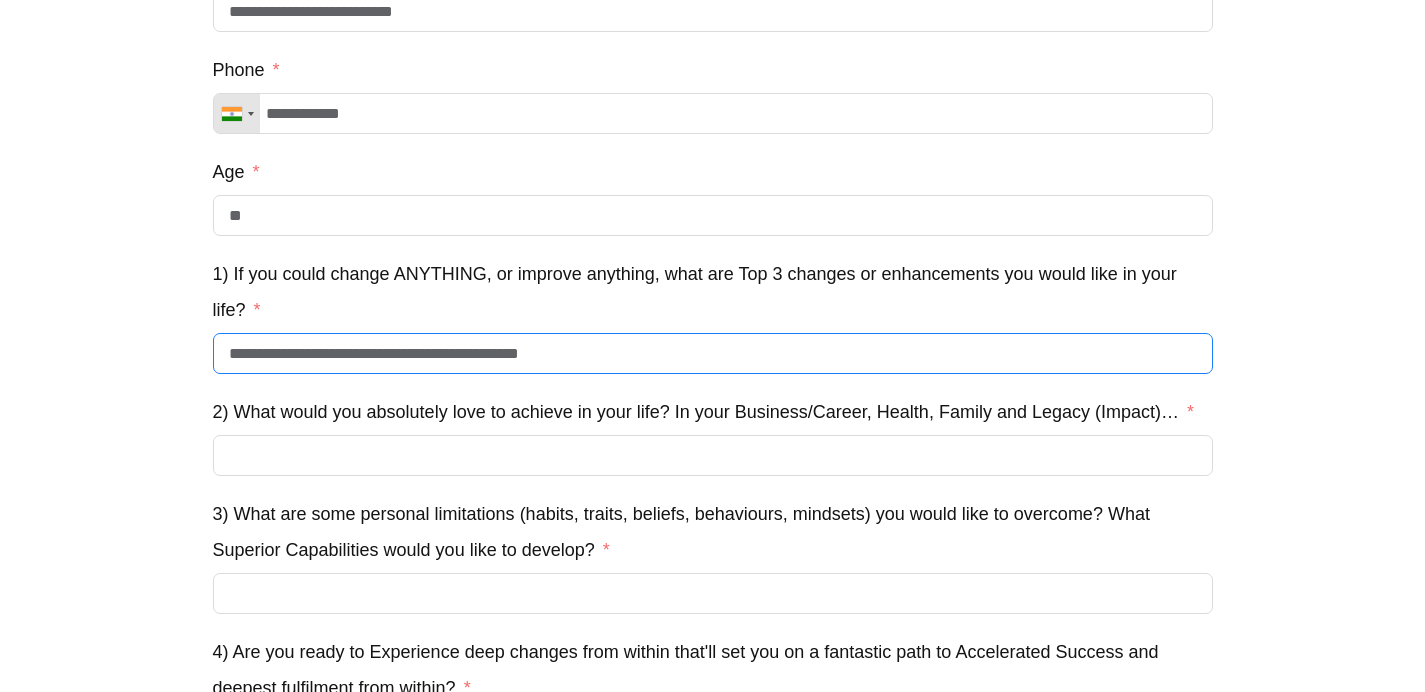 click on "**********" at bounding box center (713, 353) 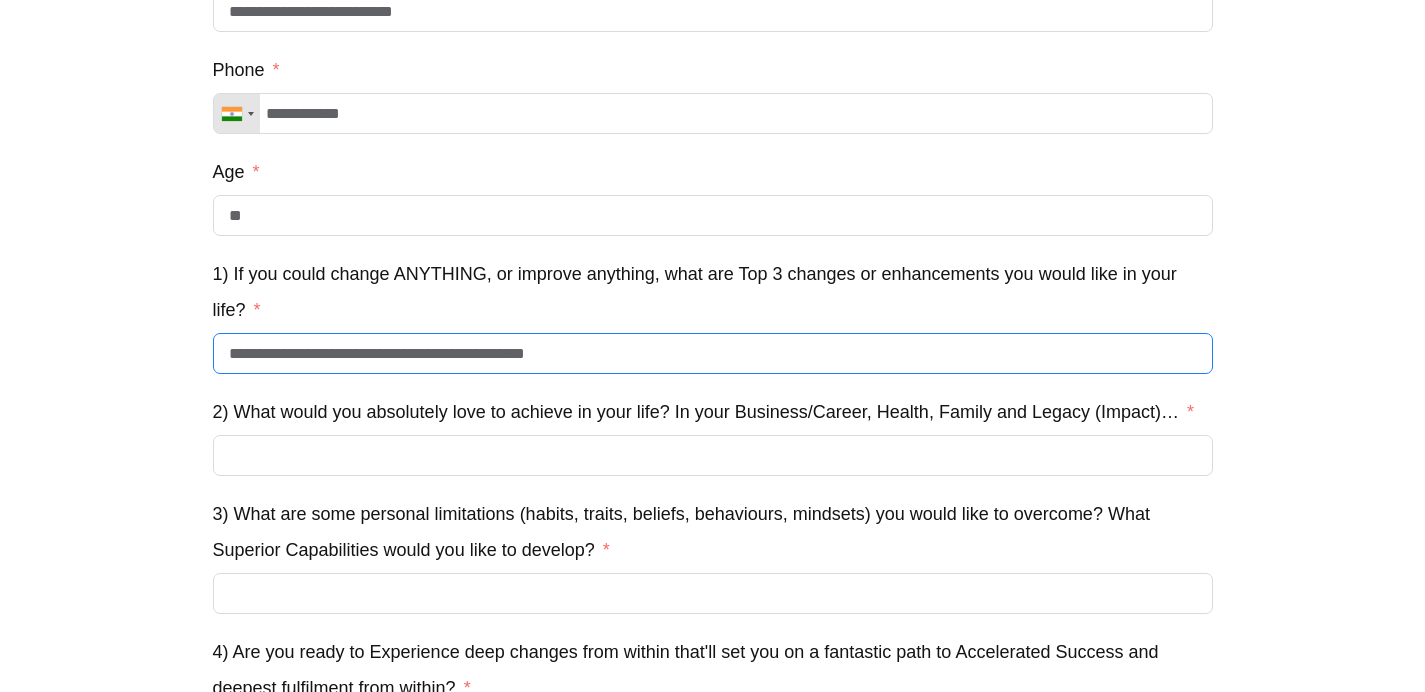 click on "**********" at bounding box center (713, 353) 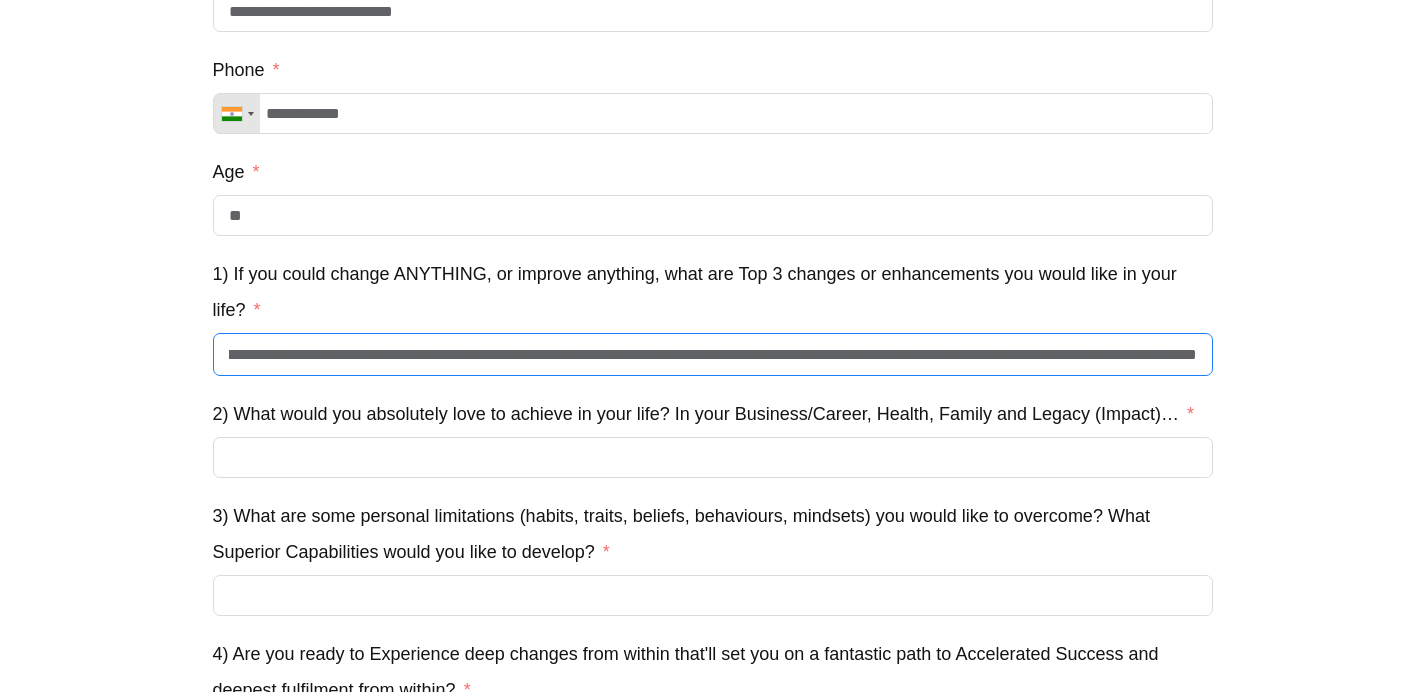 scroll, scrollTop: 0, scrollLeft: 424, axis: horizontal 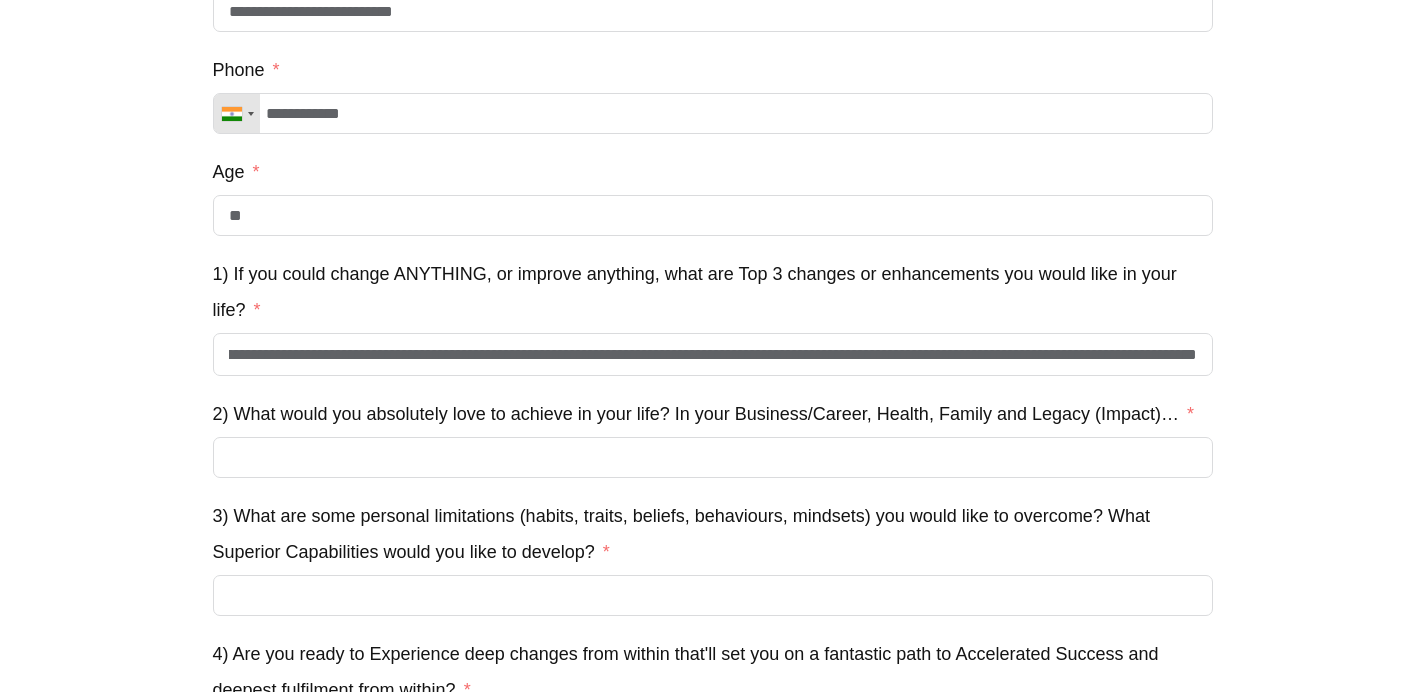 click on "**********" at bounding box center [712, 393] 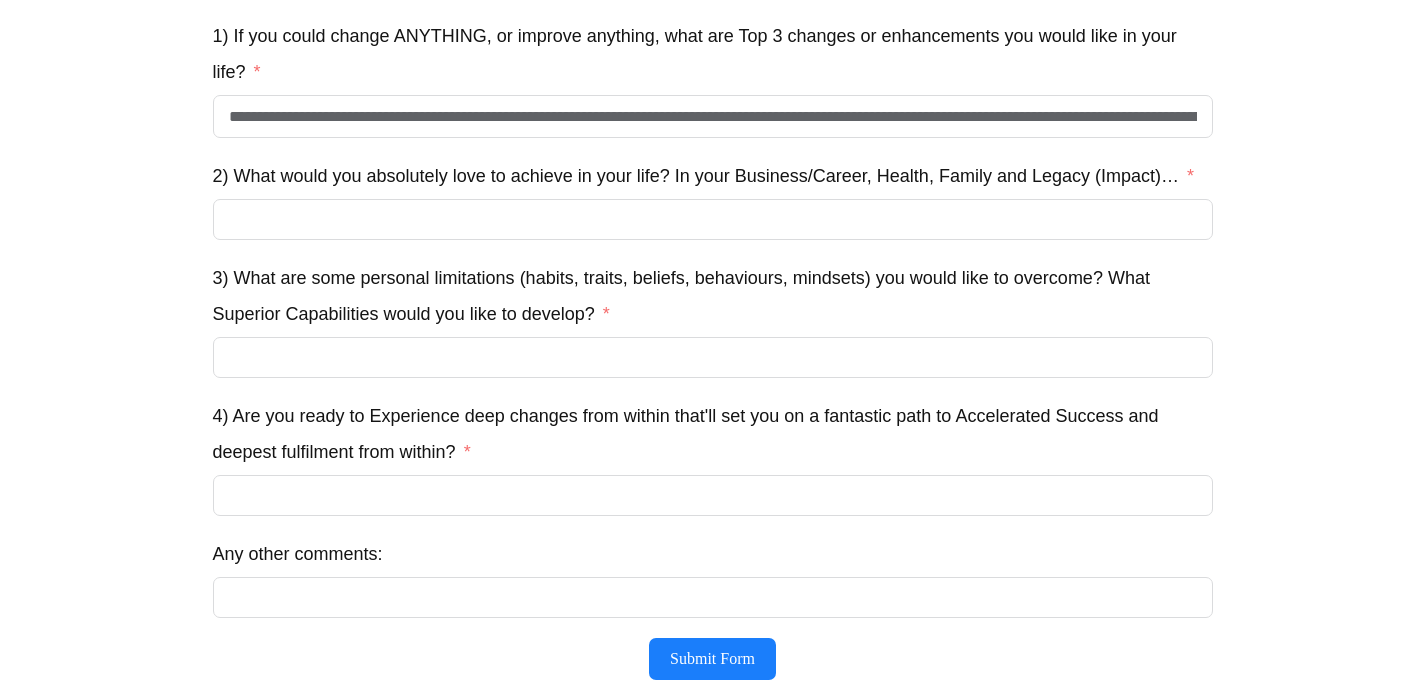 scroll, scrollTop: 542, scrollLeft: 0, axis: vertical 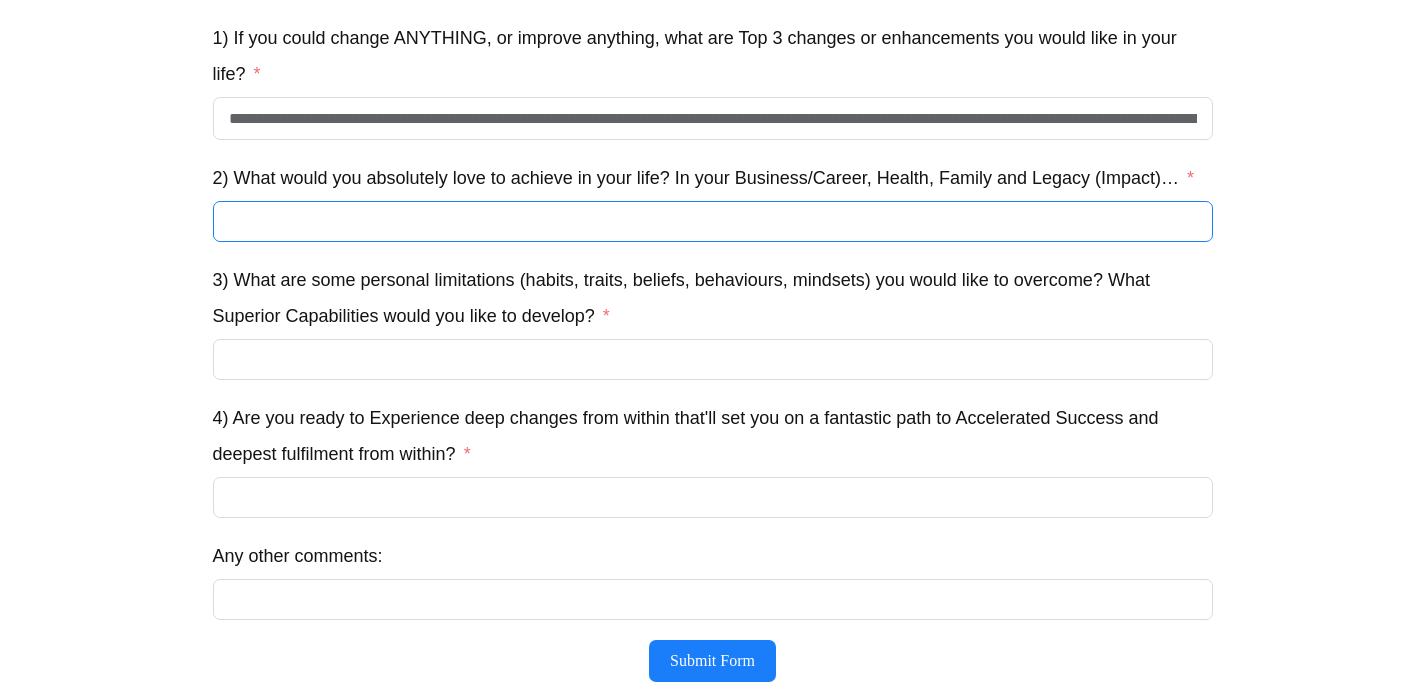 click on "2) What would you absolutely love to achieve in your life? In your Business/Career, Health, Family and Legacy (Impact)…" at bounding box center (713, 221) 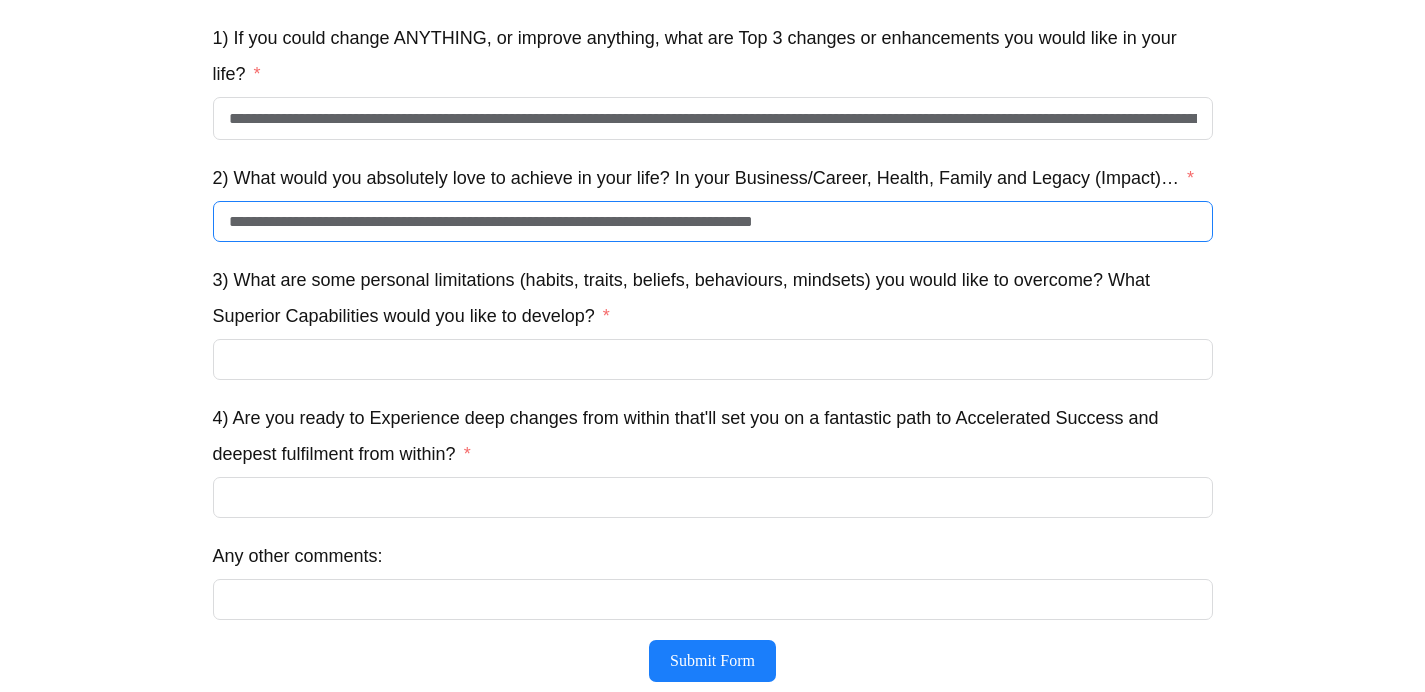 click on "**********" at bounding box center (713, 221) 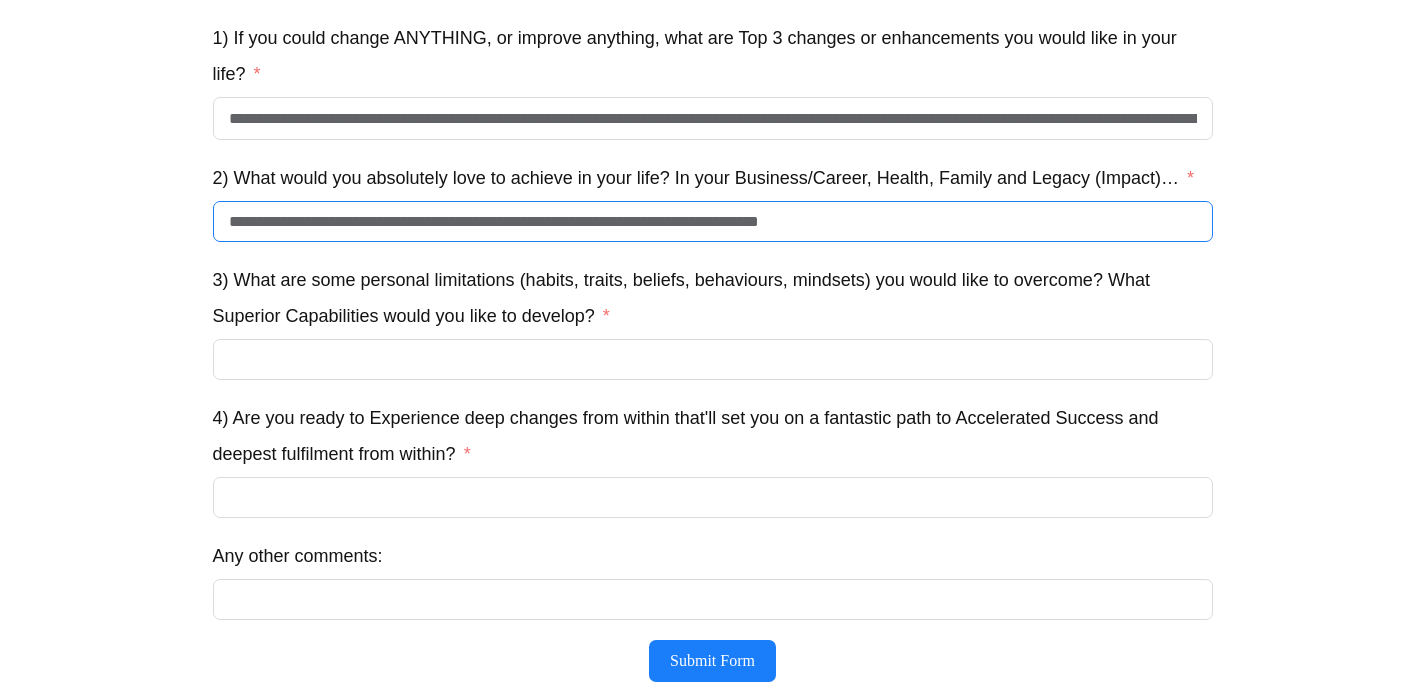 click on "**********" at bounding box center (713, 221) 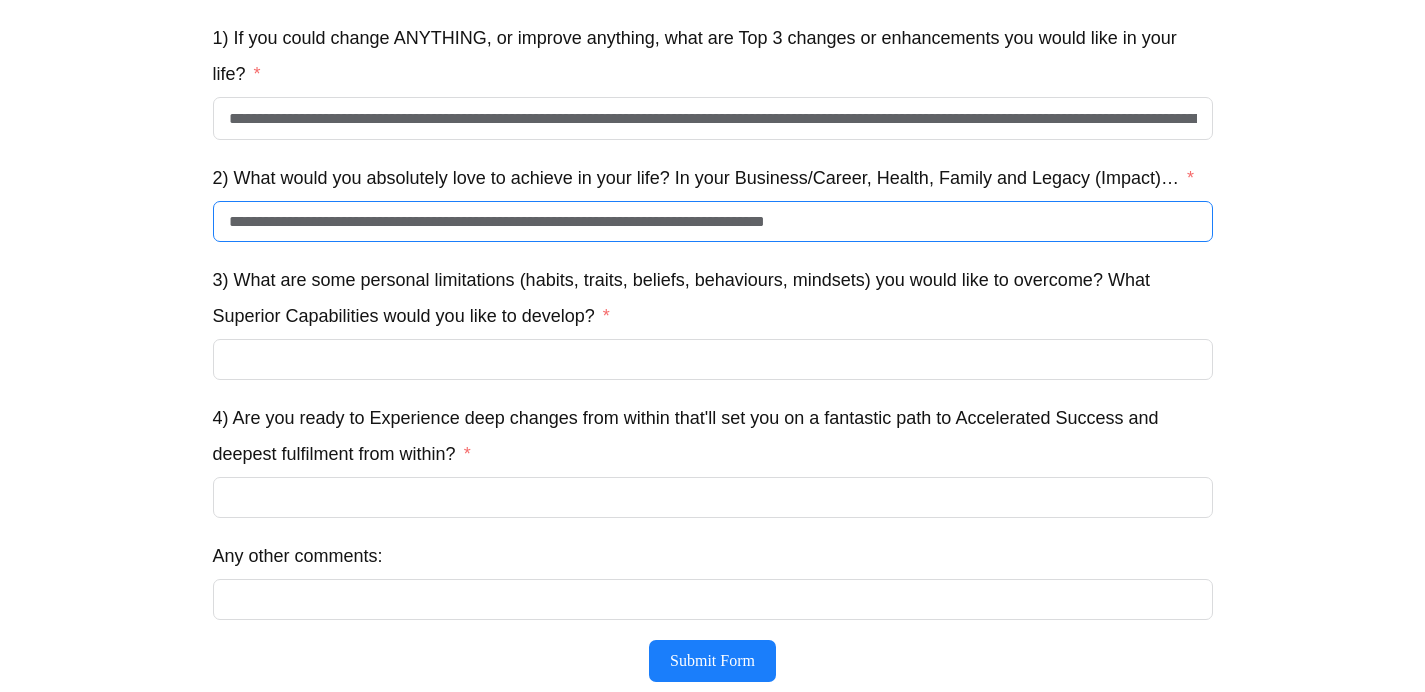 click on "**********" at bounding box center (713, 221) 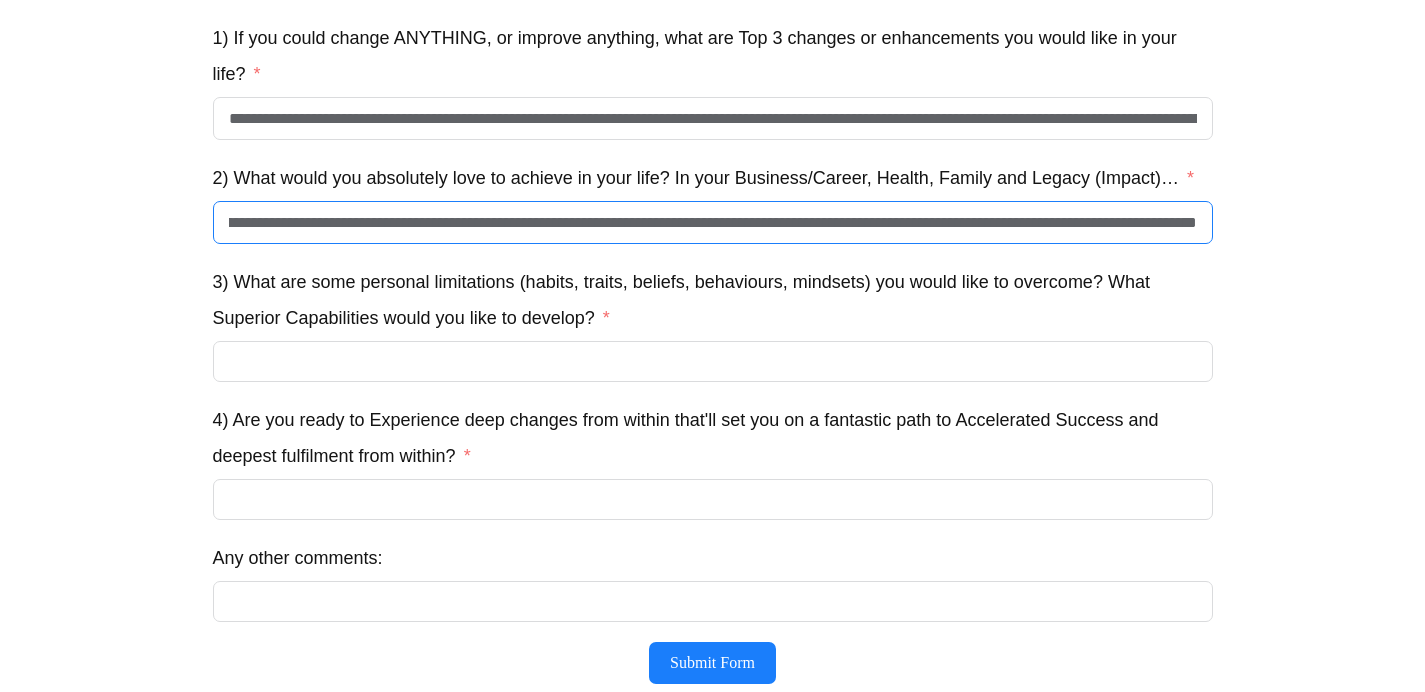 scroll, scrollTop: 0, scrollLeft: 326, axis: horizontal 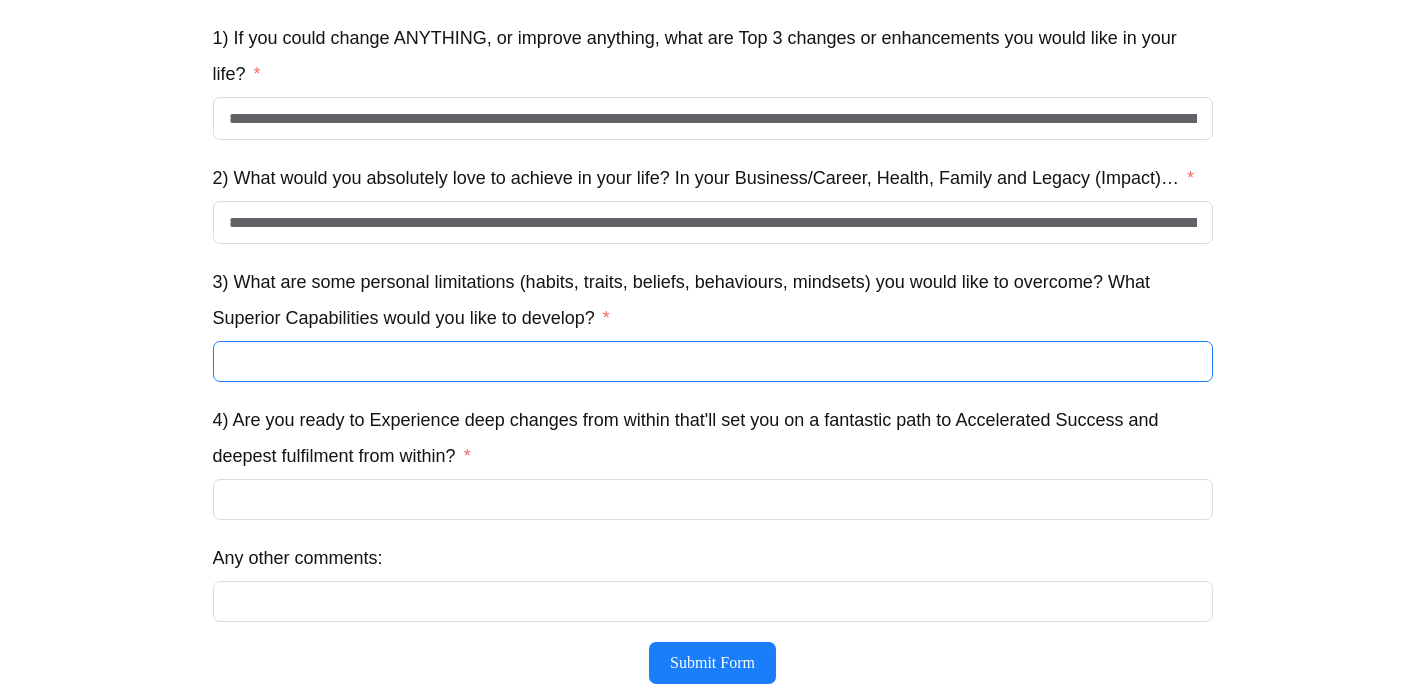 click on "3) What are some personal limitations (habits, traits, beliefs, behaviours, mindsets) you would like to overcome? What Superior Capabilities would you like to develop?" at bounding box center (713, 361) 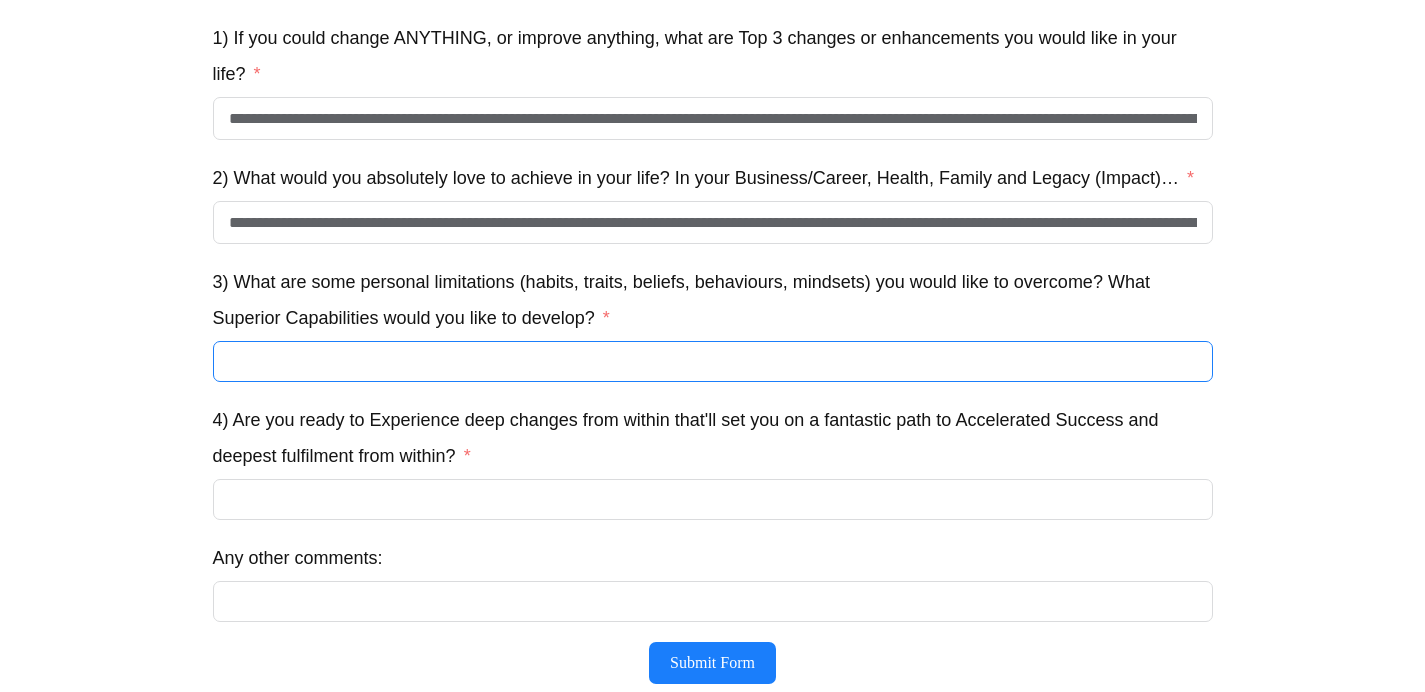 scroll, scrollTop: 0, scrollLeft: 0, axis: both 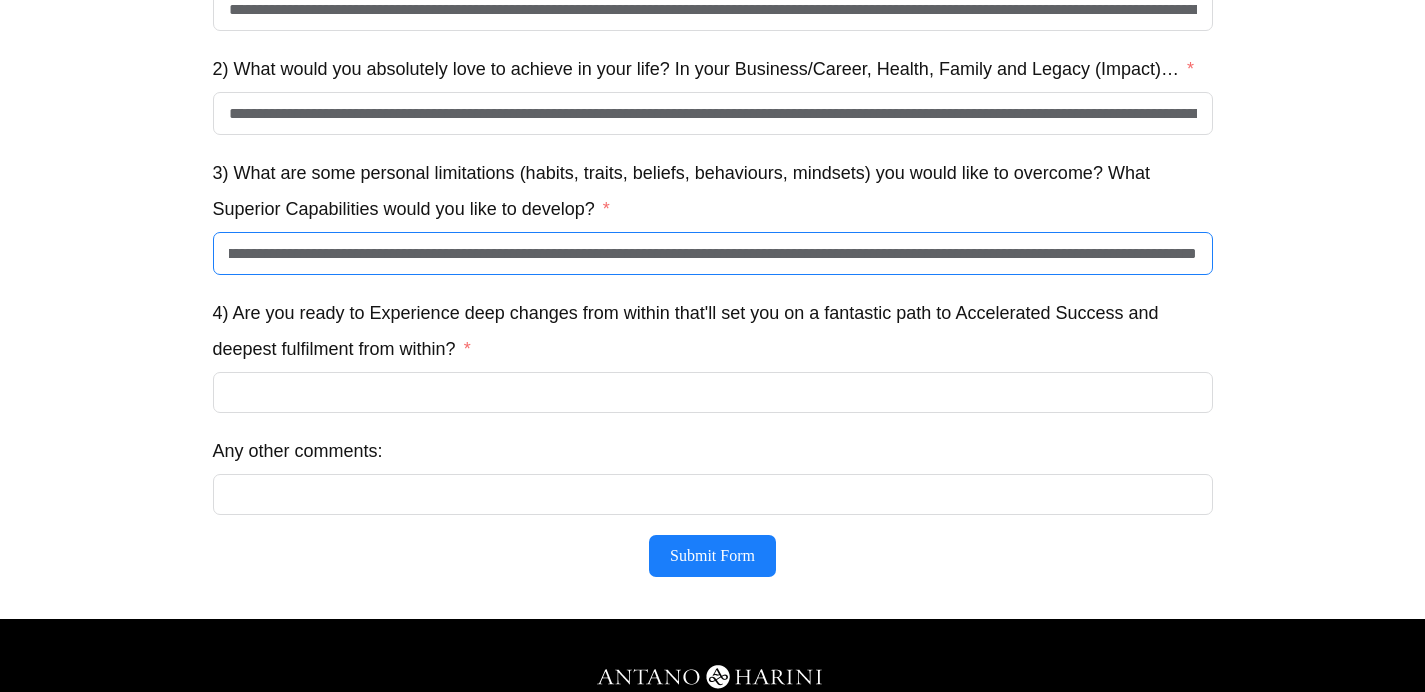 type on "**********" 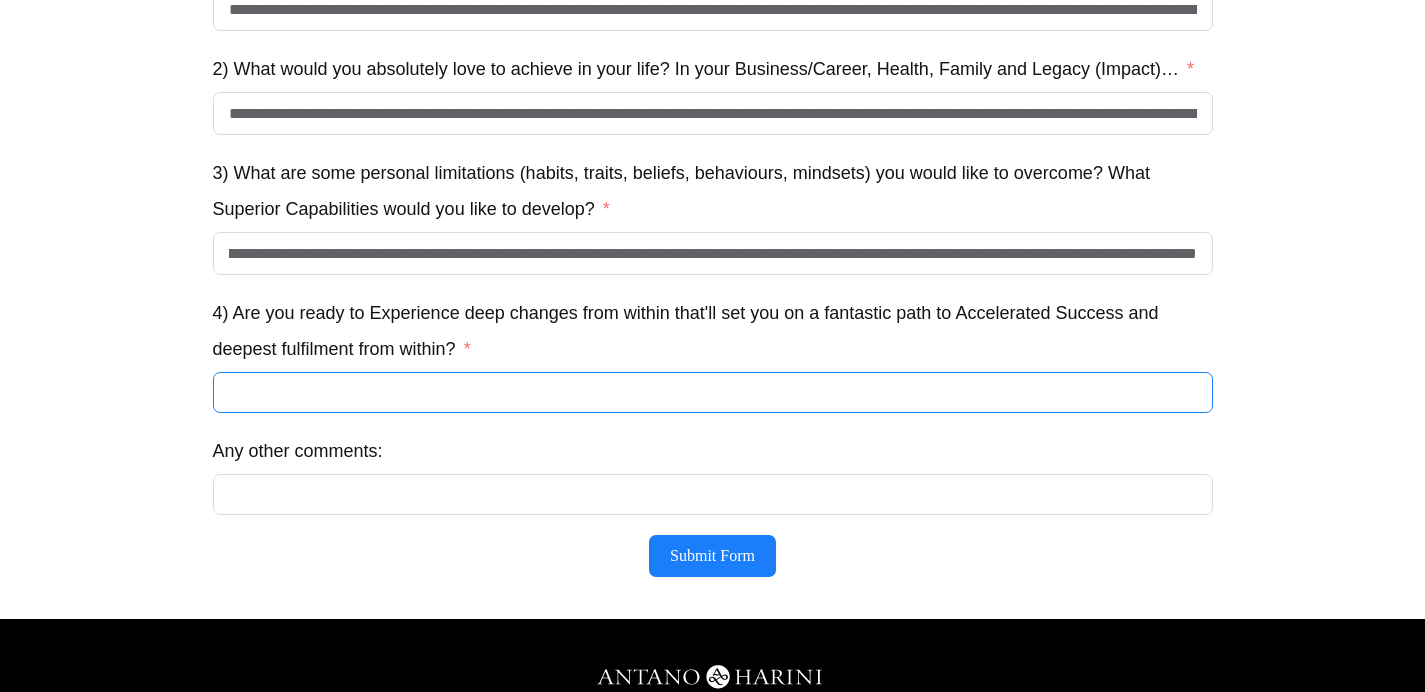 click on "4) Are you ready to Experience deep changes from within that'll set you on a fantastic path to Accelerated Success and deepest fulfilment from within?" at bounding box center (713, 392) 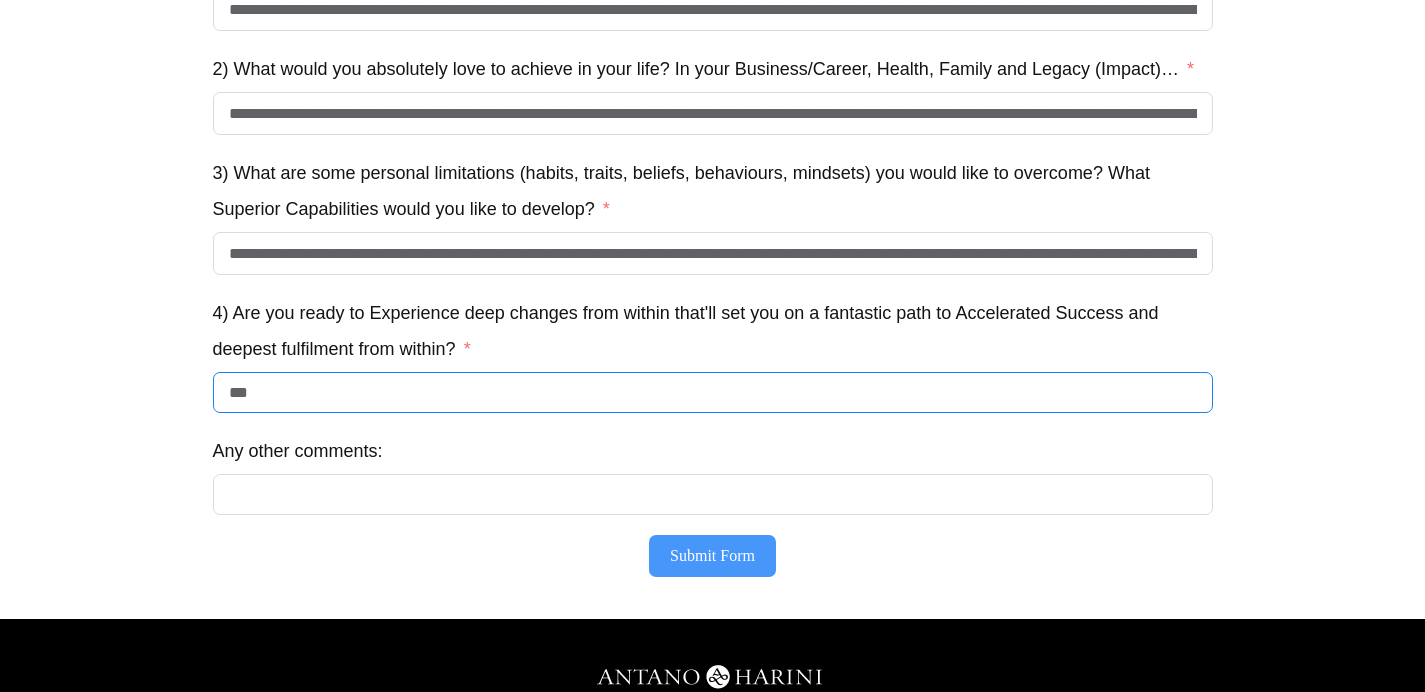 type on "***" 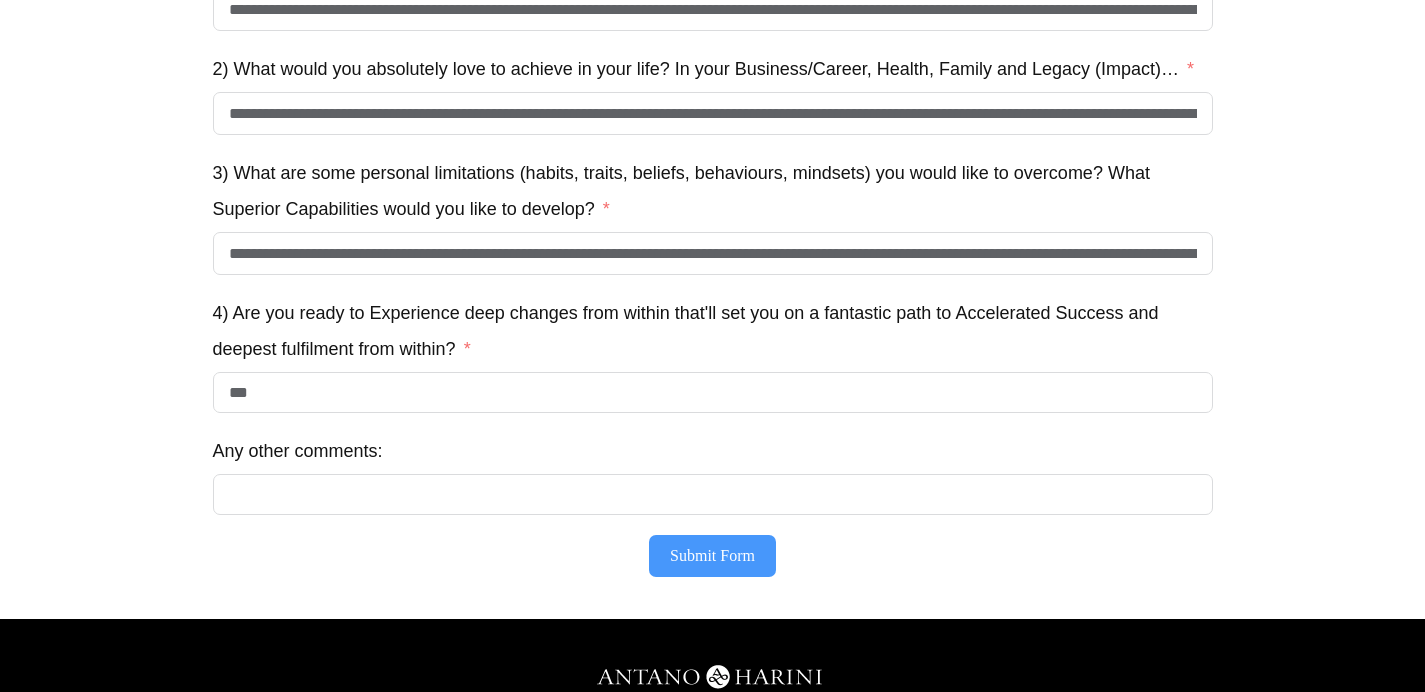 click on "Submit Form" at bounding box center [712, 556] 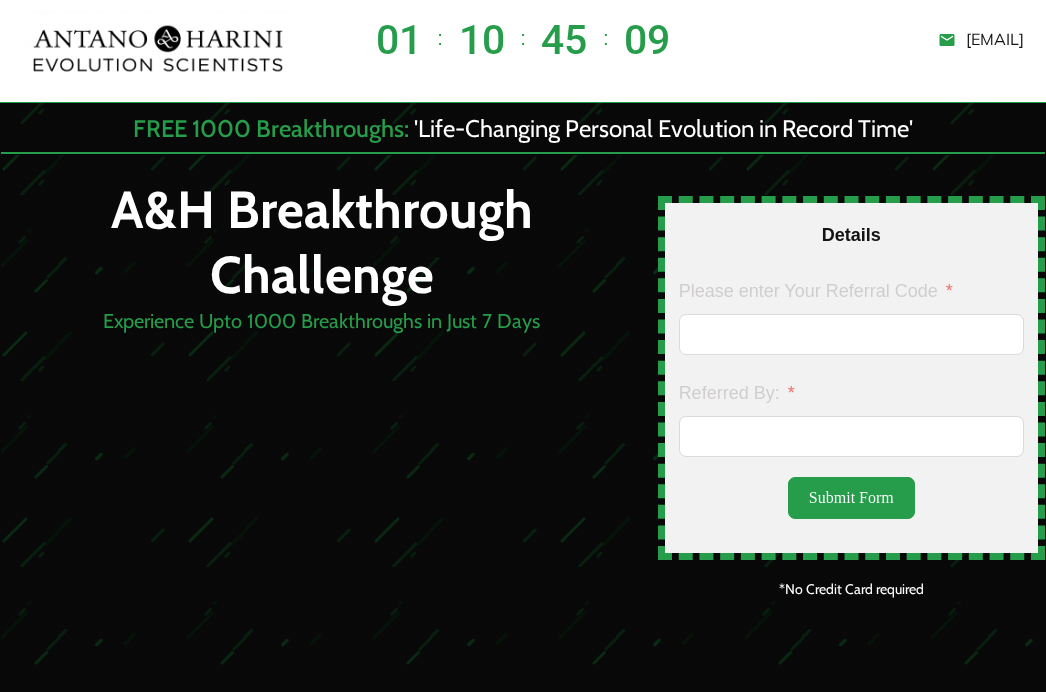 scroll, scrollTop: 0, scrollLeft: 0, axis: both 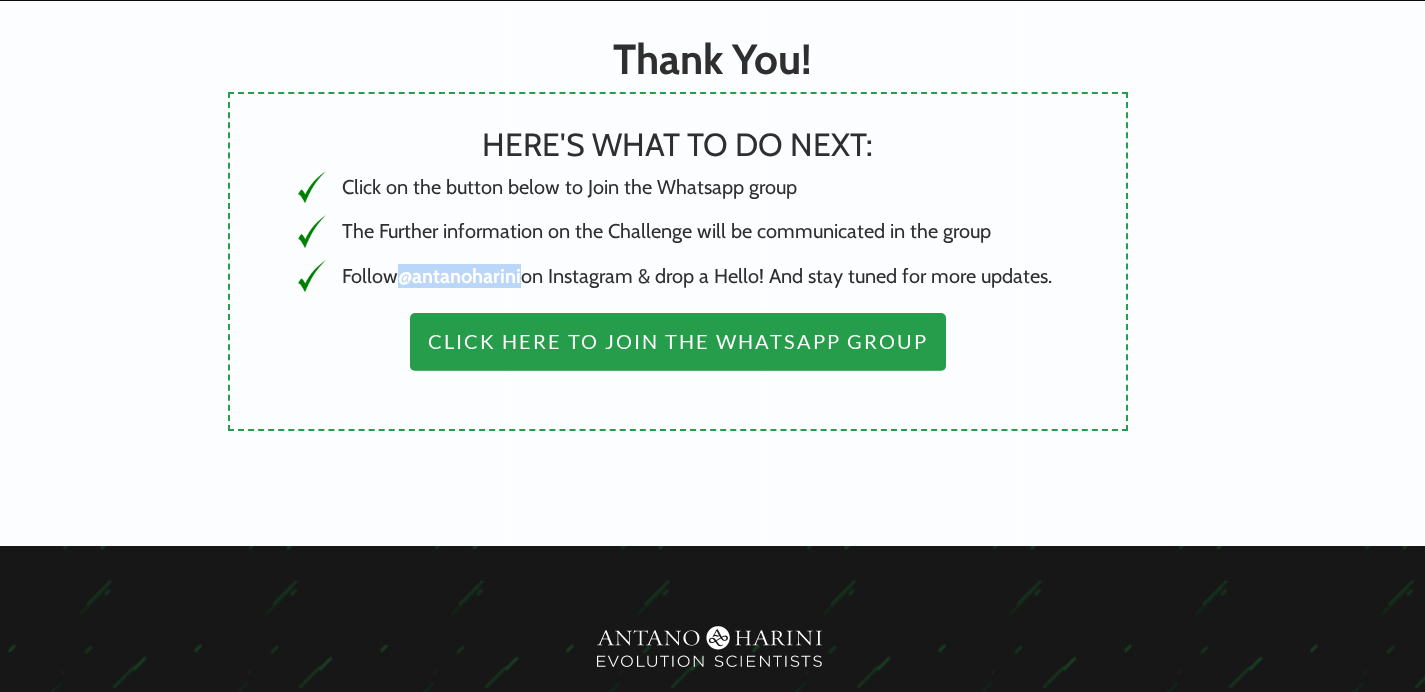 click on "Click Here to Join the Whatsapp Group" at bounding box center [678, 342] 